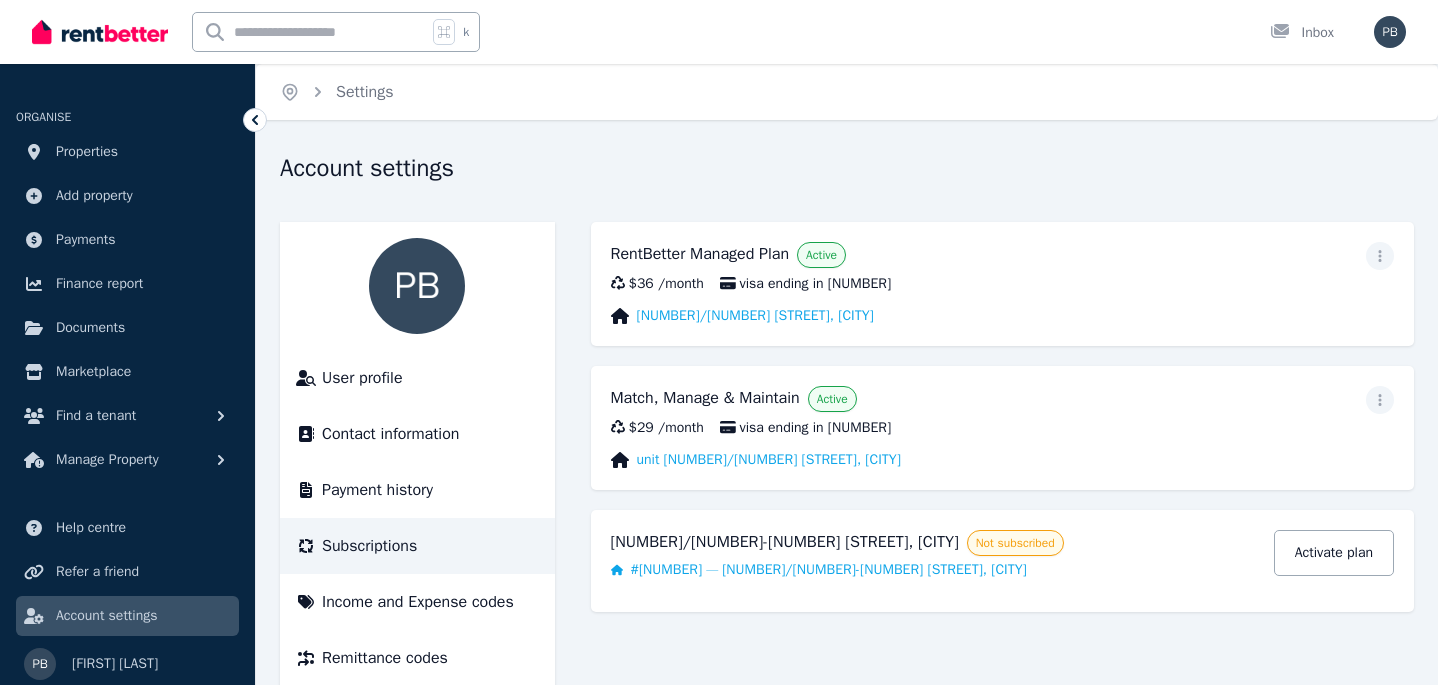 scroll, scrollTop: 0, scrollLeft: 0, axis: both 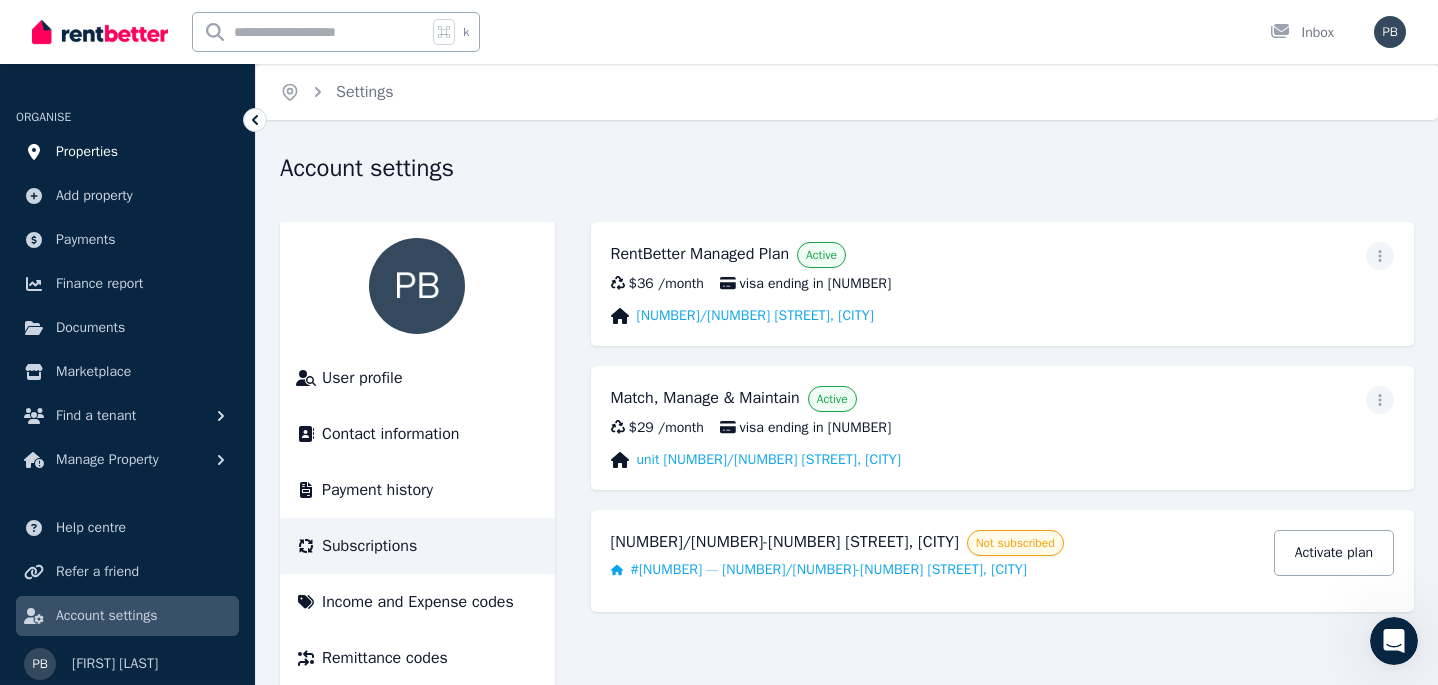 click on "Properties" at bounding box center (127, 152) 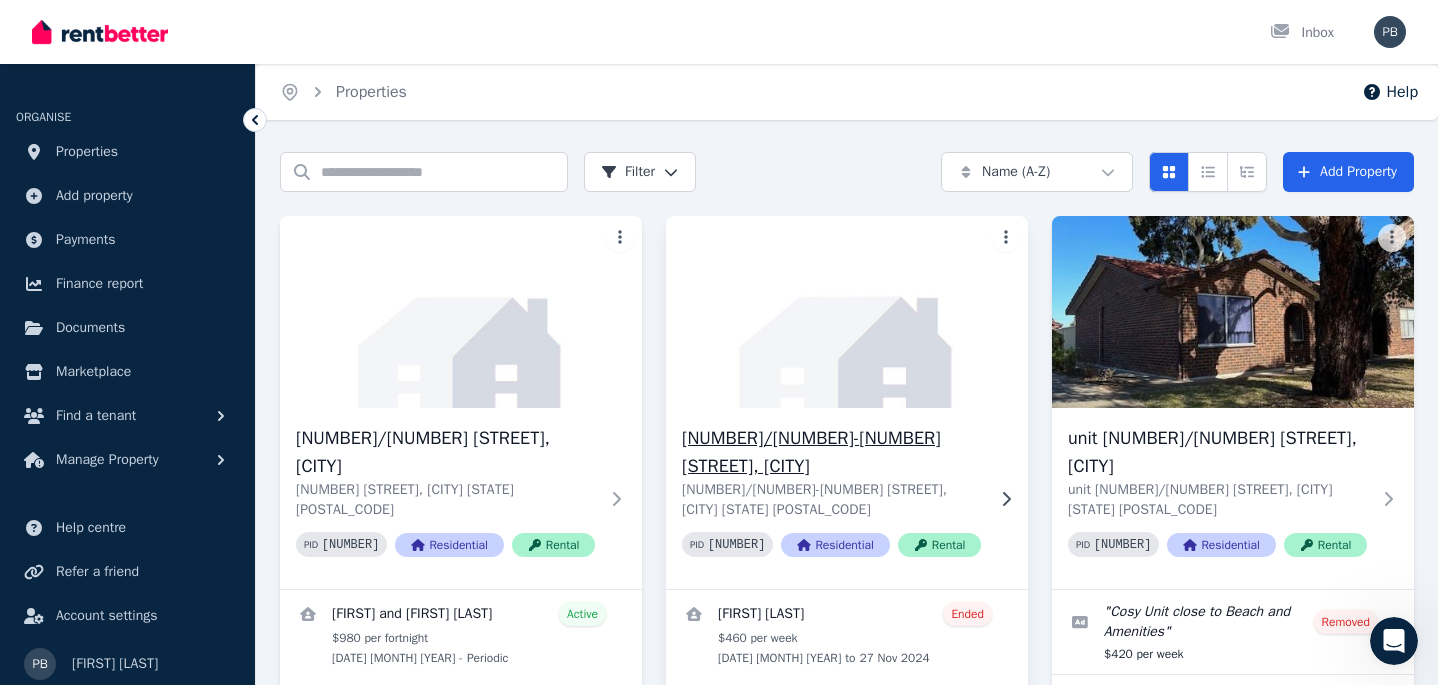 click at bounding box center (847, 312) 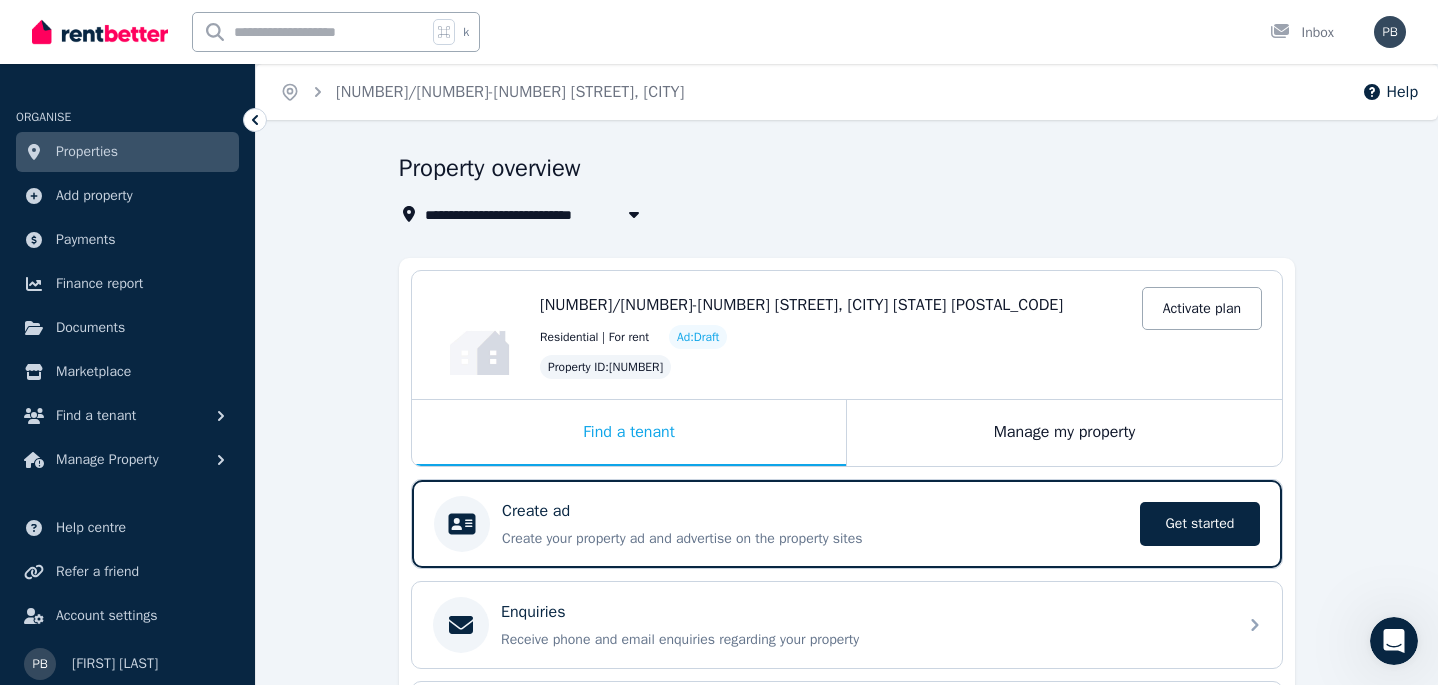scroll, scrollTop: 95, scrollLeft: 0, axis: vertical 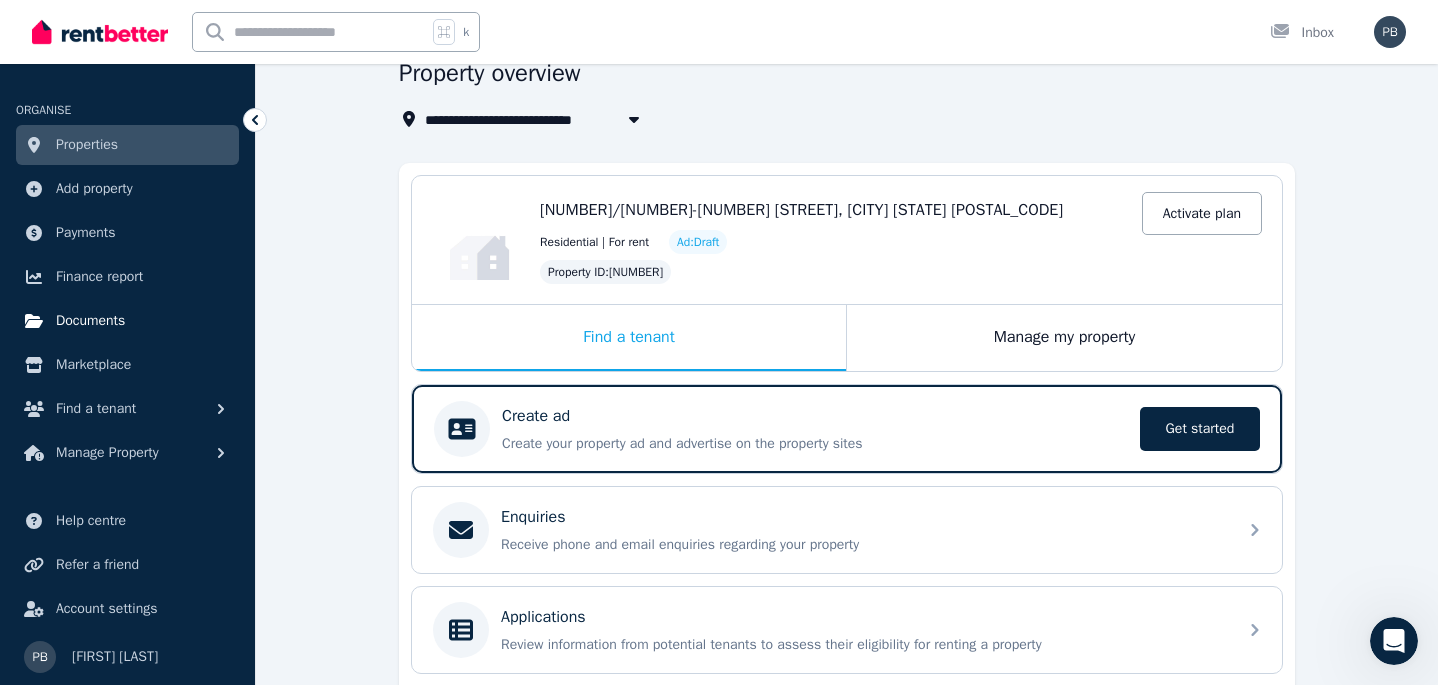 click on "Documents" at bounding box center (90, 321) 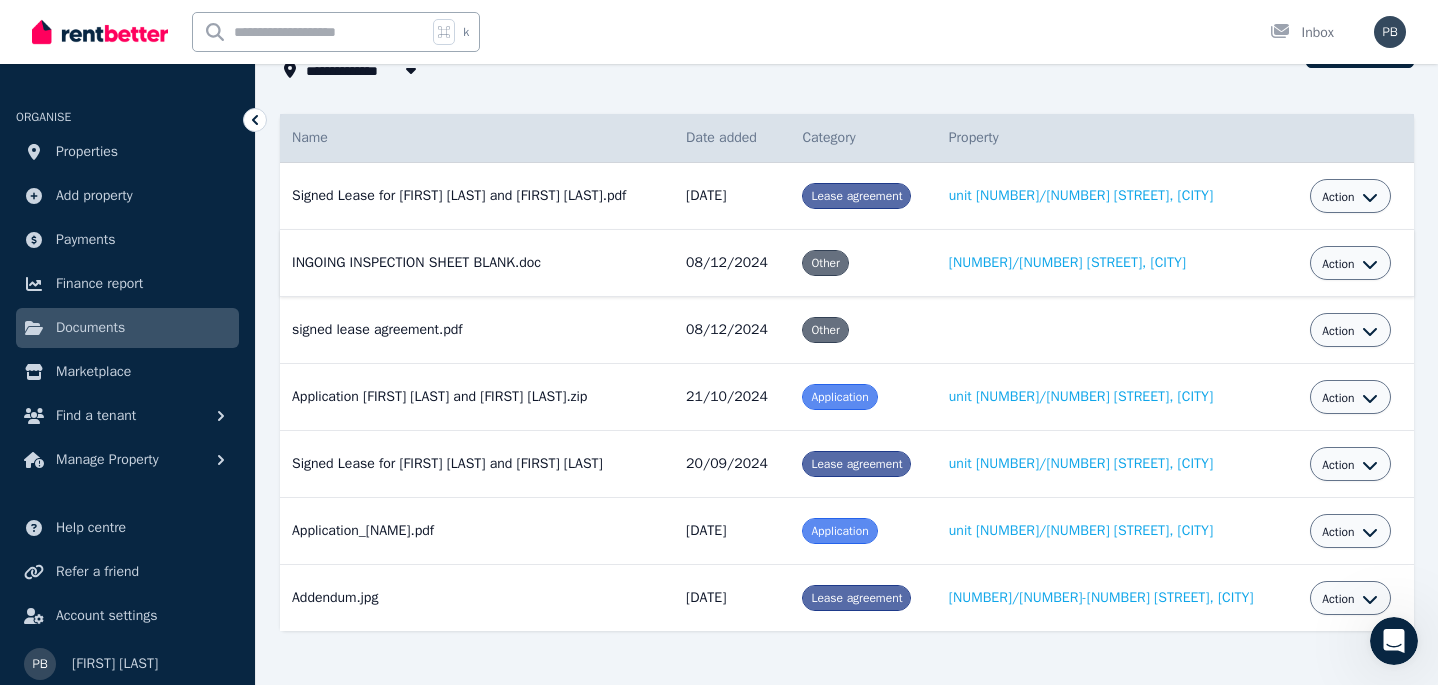 scroll, scrollTop: 162, scrollLeft: 0, axis: vertical 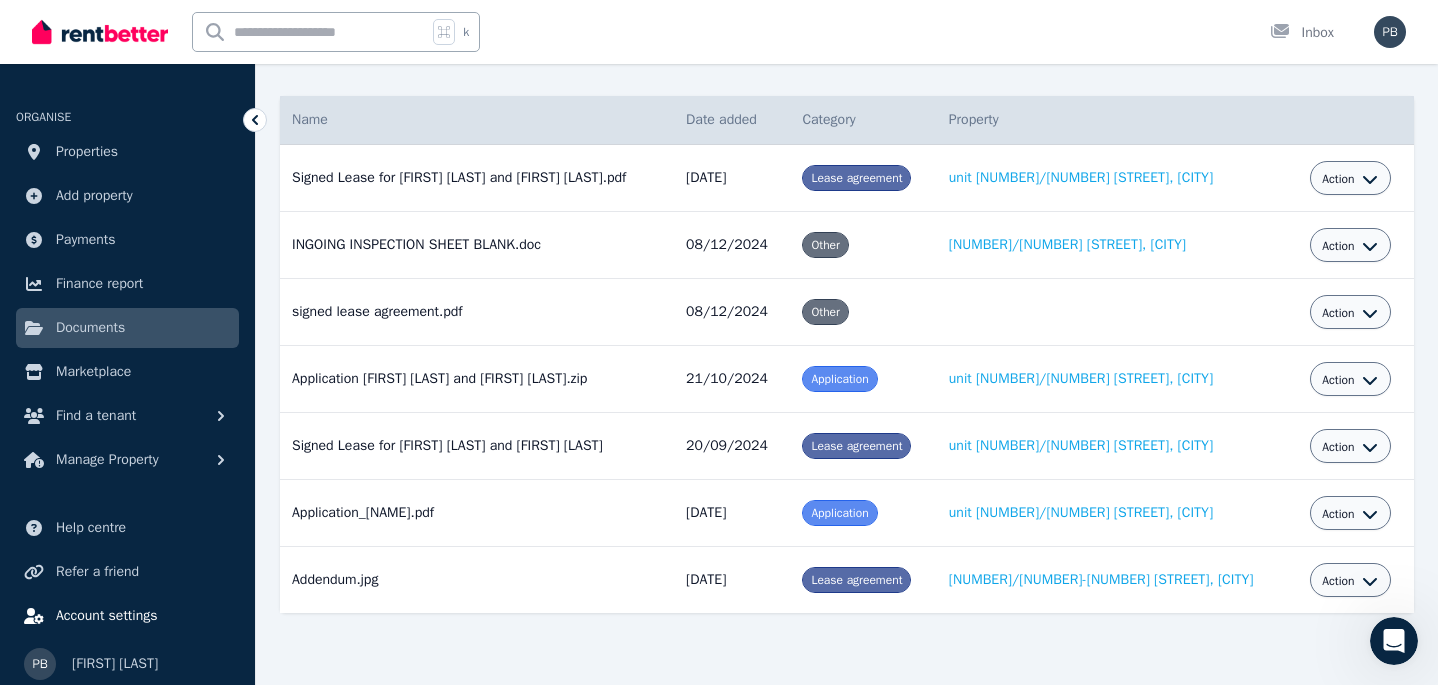 click on "Account settings" at bounding box center [107, 616] 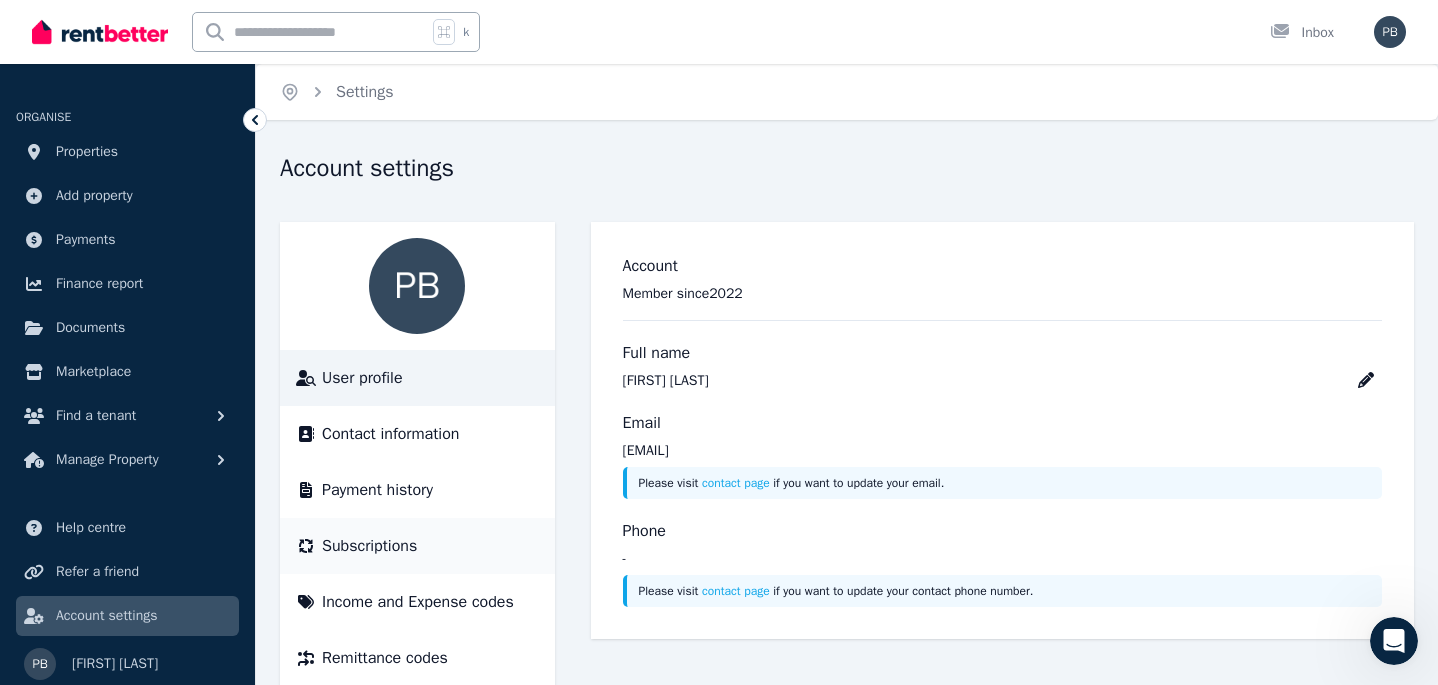 scroll, scrollTop: 37, scrollLeft: 0, axis: vertical 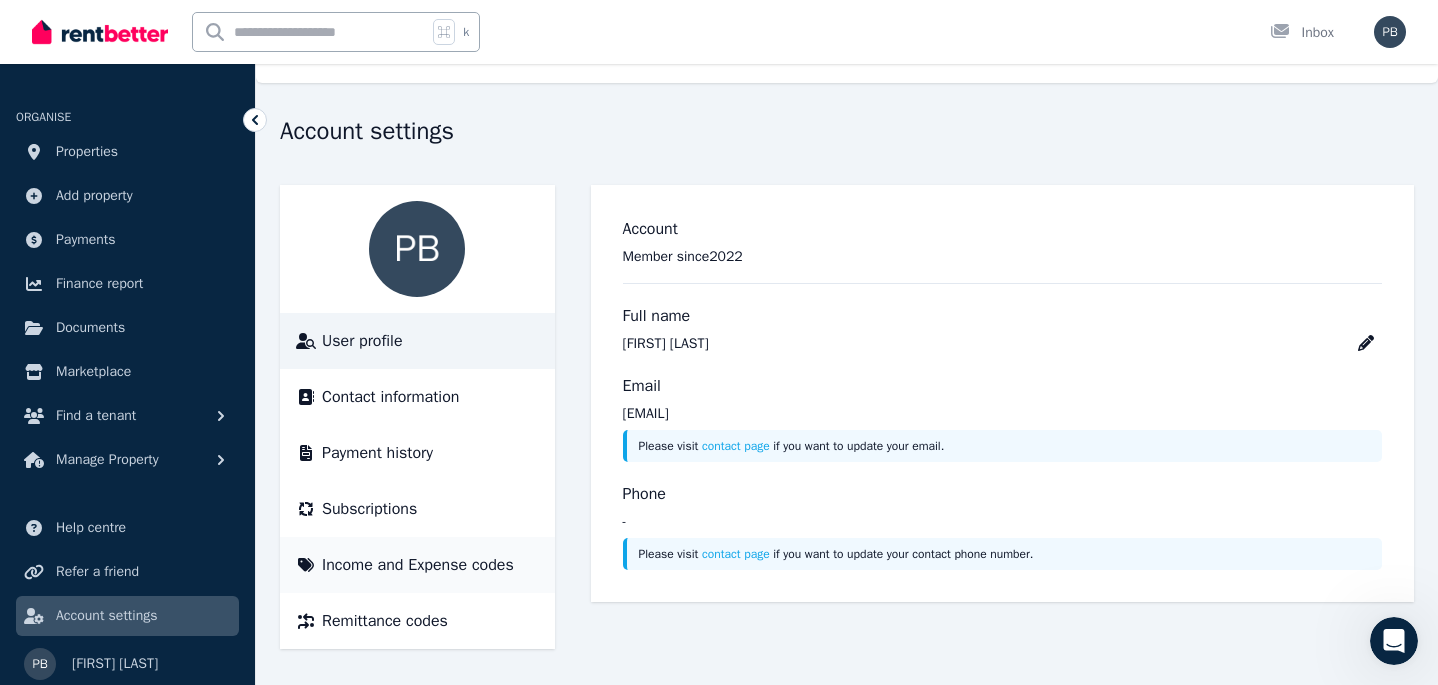 click on "Income and Expense codes" at bounding box center [418, 565] 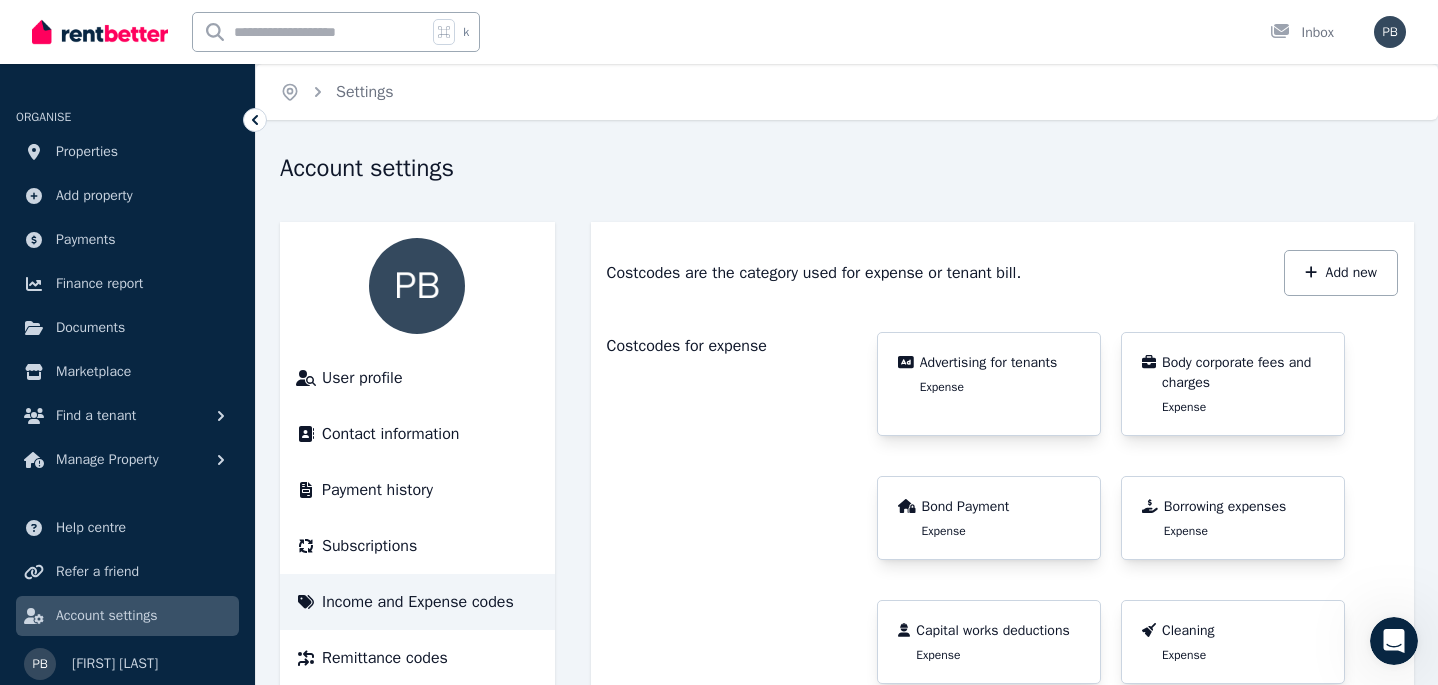 click on "Advertising for tenants Expense" at bounding box center (989, 374) 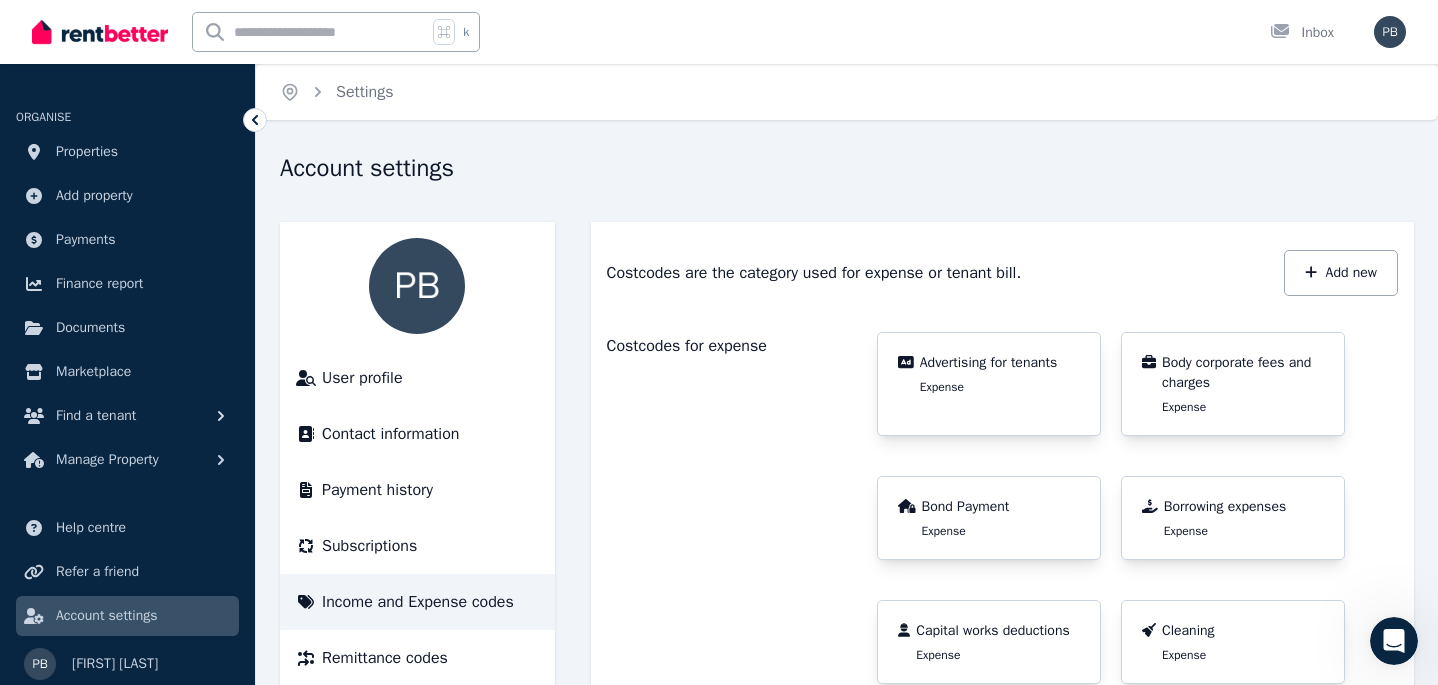 click on "Body corporate fees and charges" at bounding box center (1243, 373) 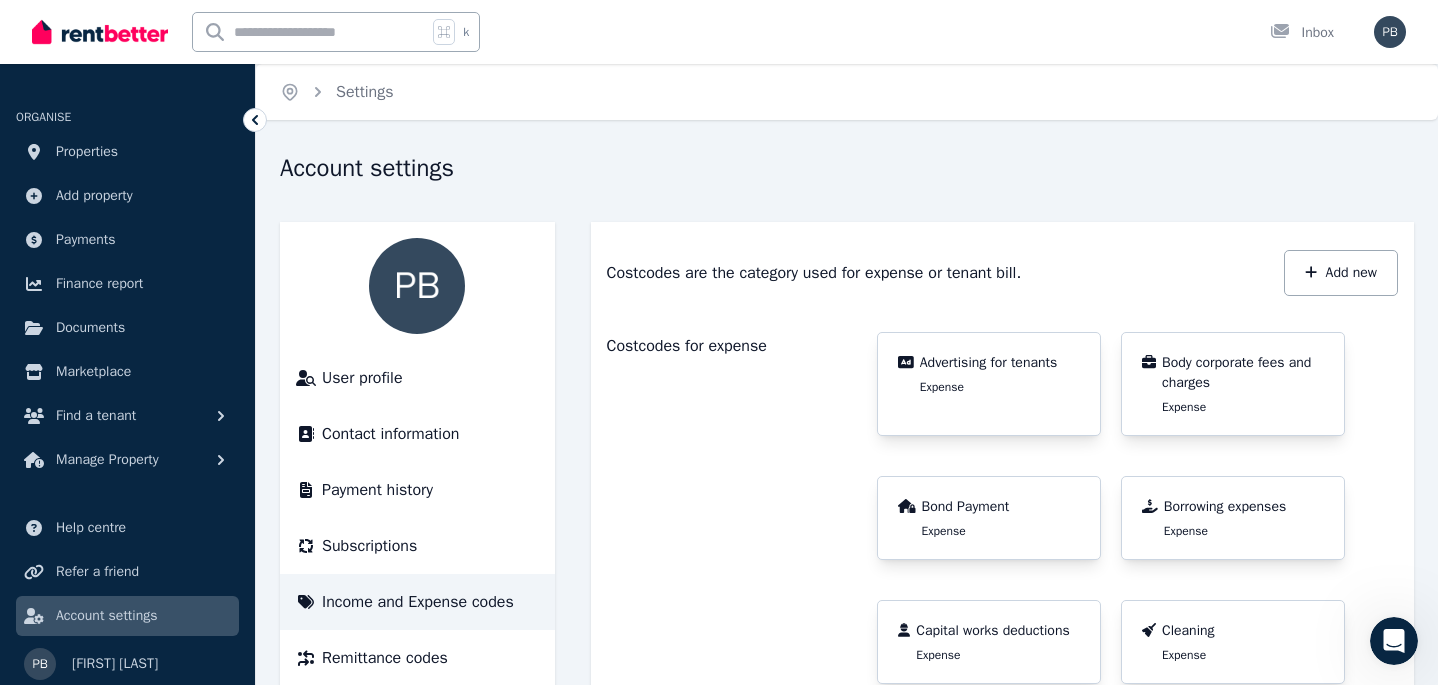 click on "Borrowing expenses Expense" at bounding box center (1225, 518) 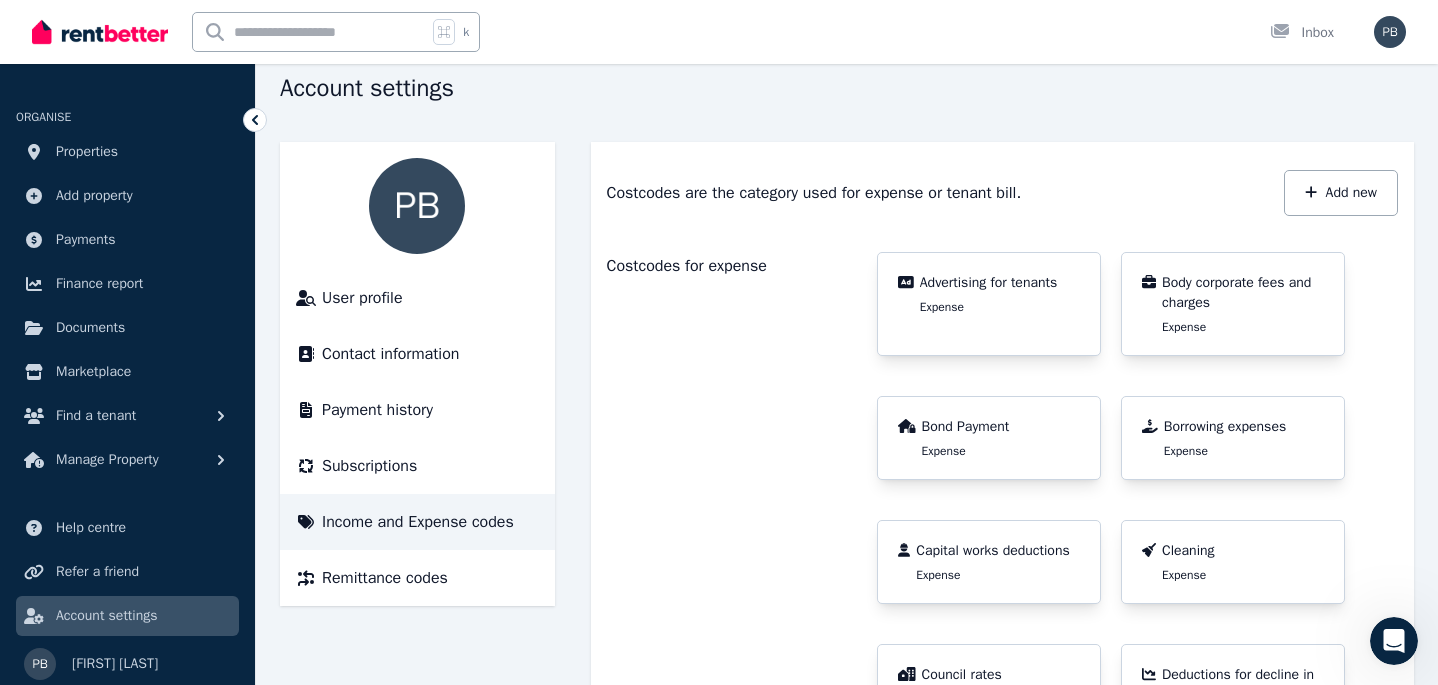scroll, scrollTop: 81, scrollLeft: 0, axis: vertical 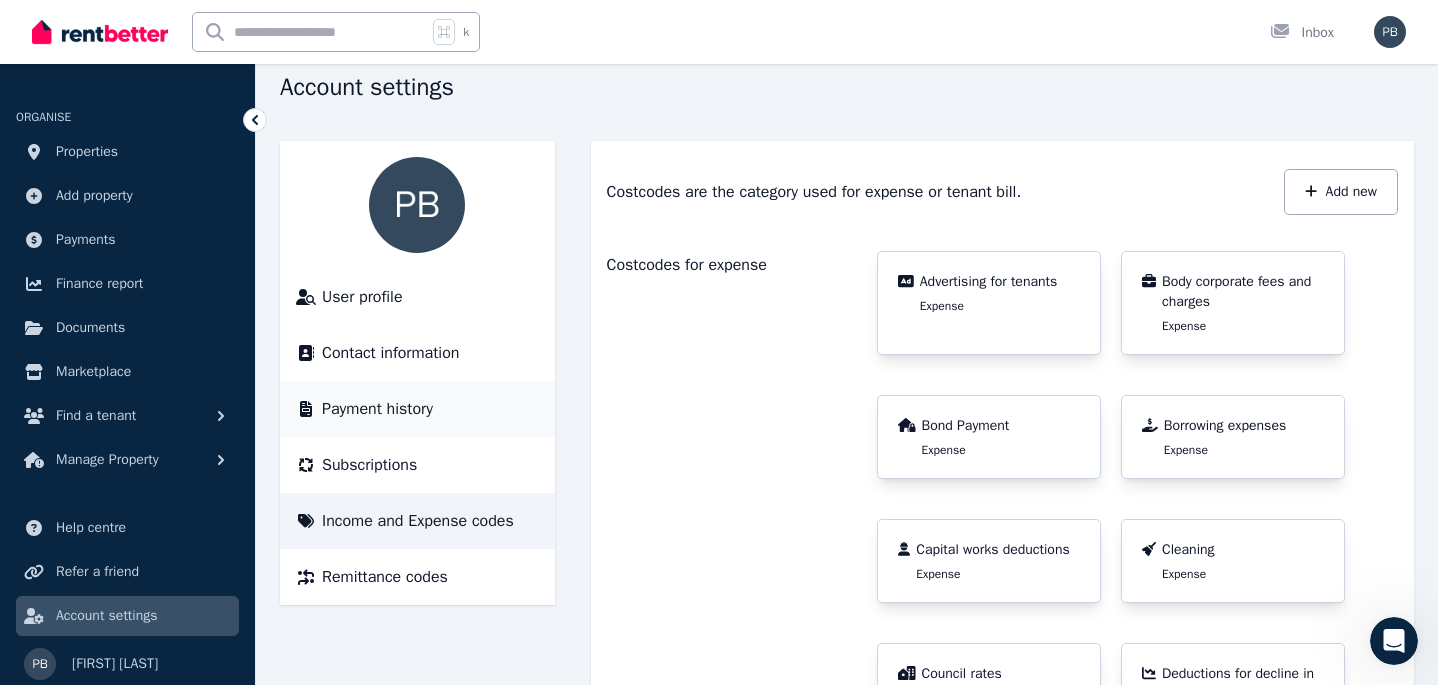 click on "Payment history" at bounding box center [377, 409] 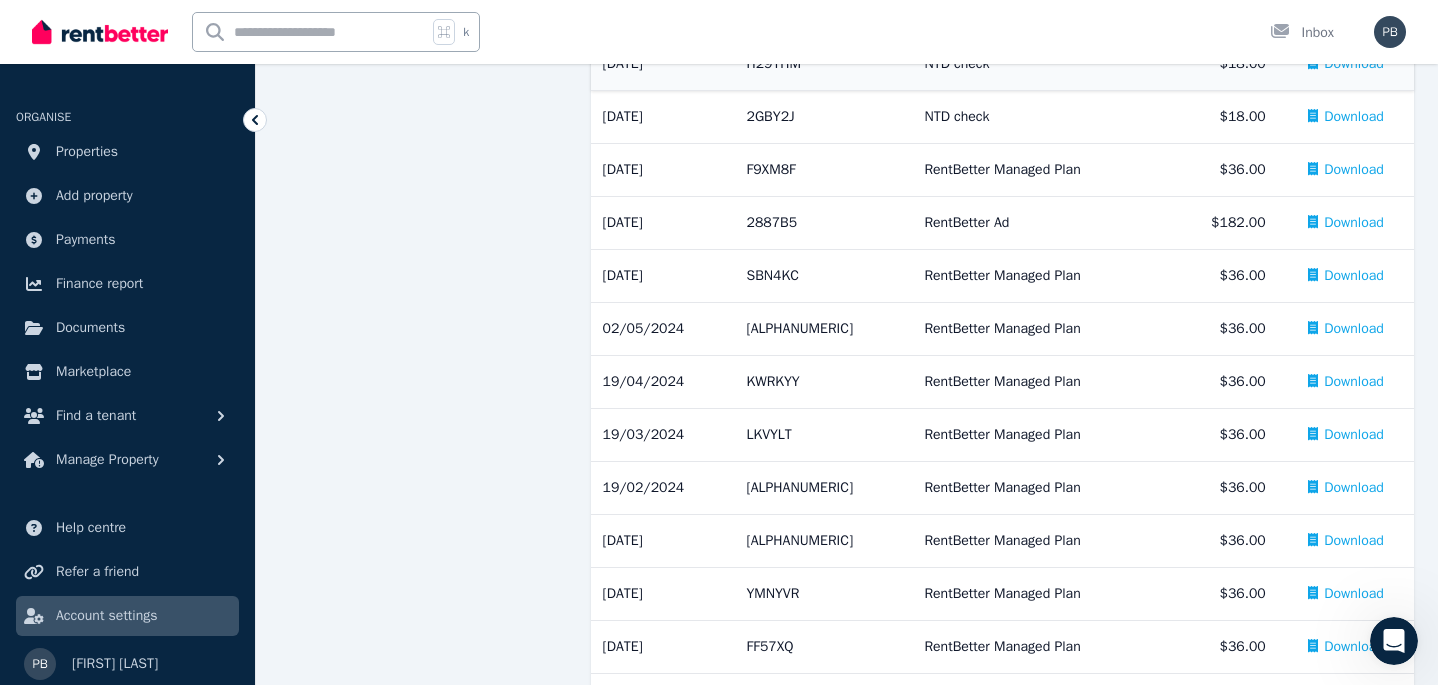 scroll, scrollTop: 2271, scrollLeft: 0, axis: vertical 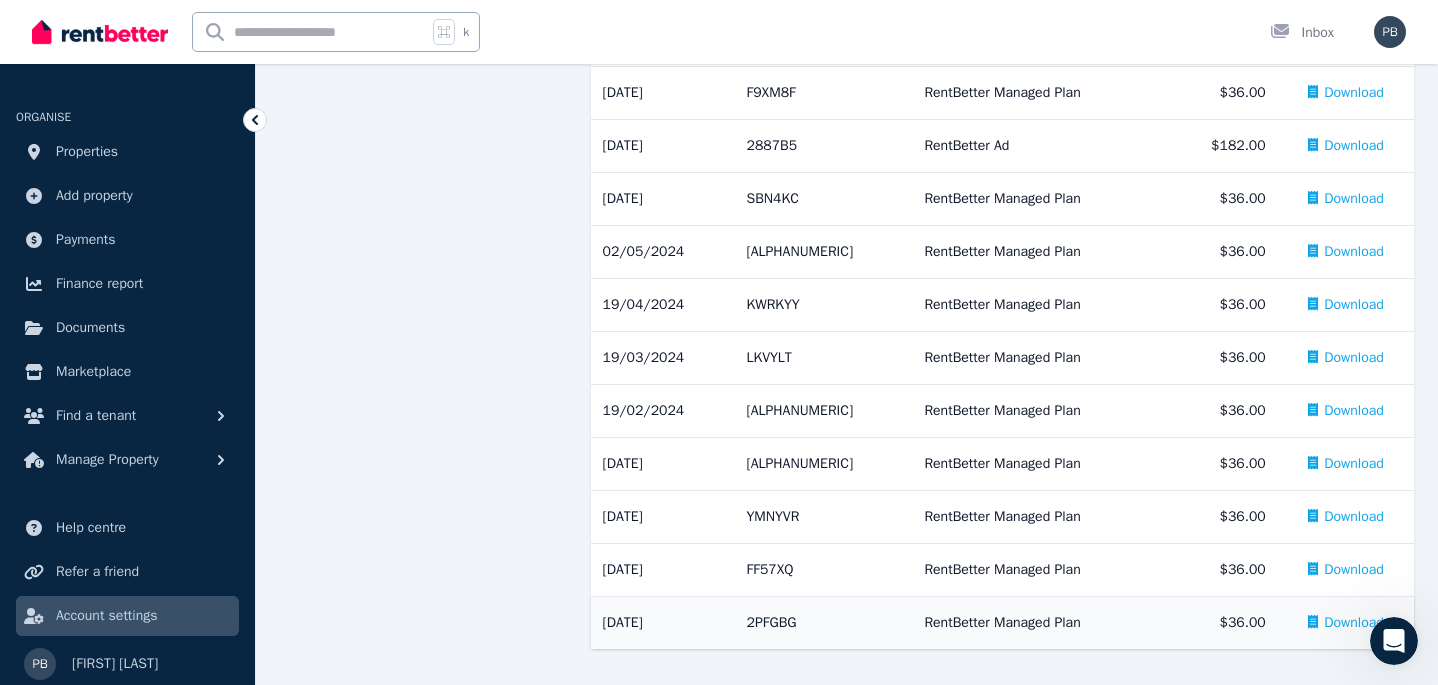click on "Download" at bounding box center [1354, 623] 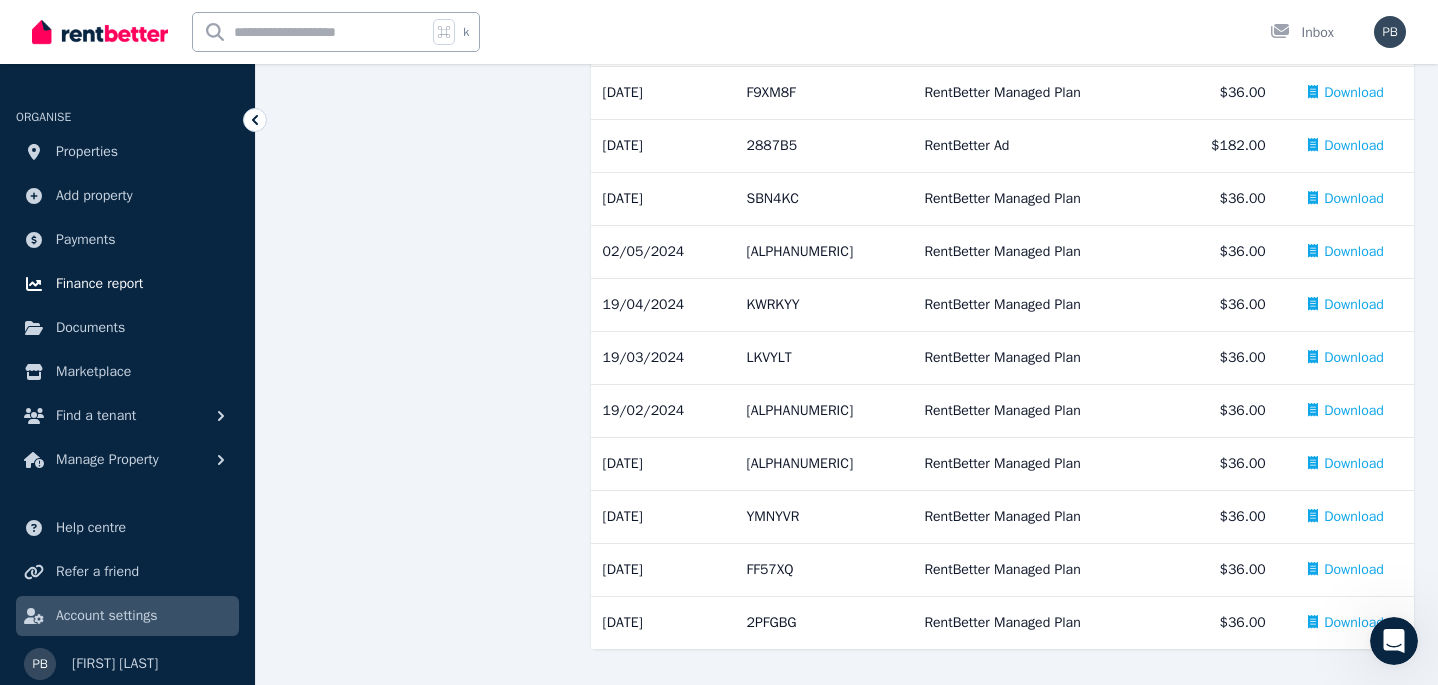 click on "Finance report" at bounding box center [99, 284] 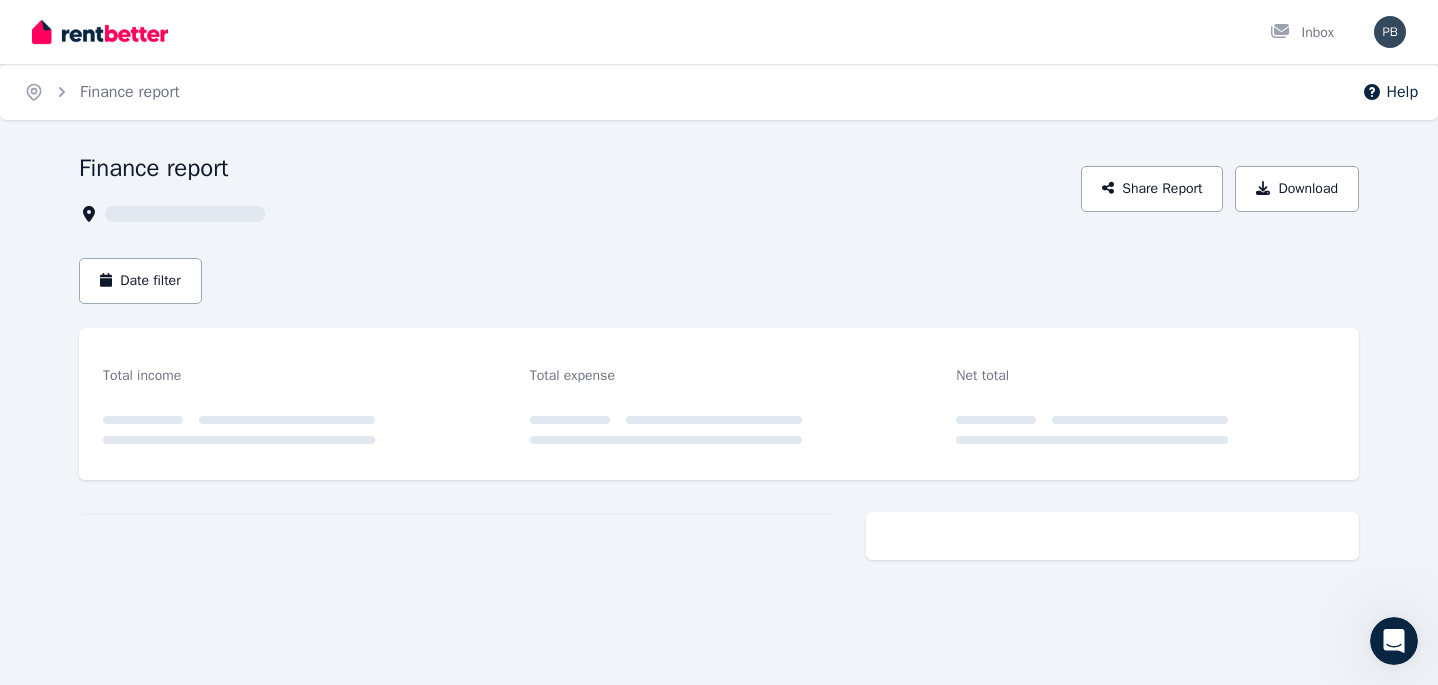 scroll, scrollTop: 0, scrollLeft: 0, axis: both 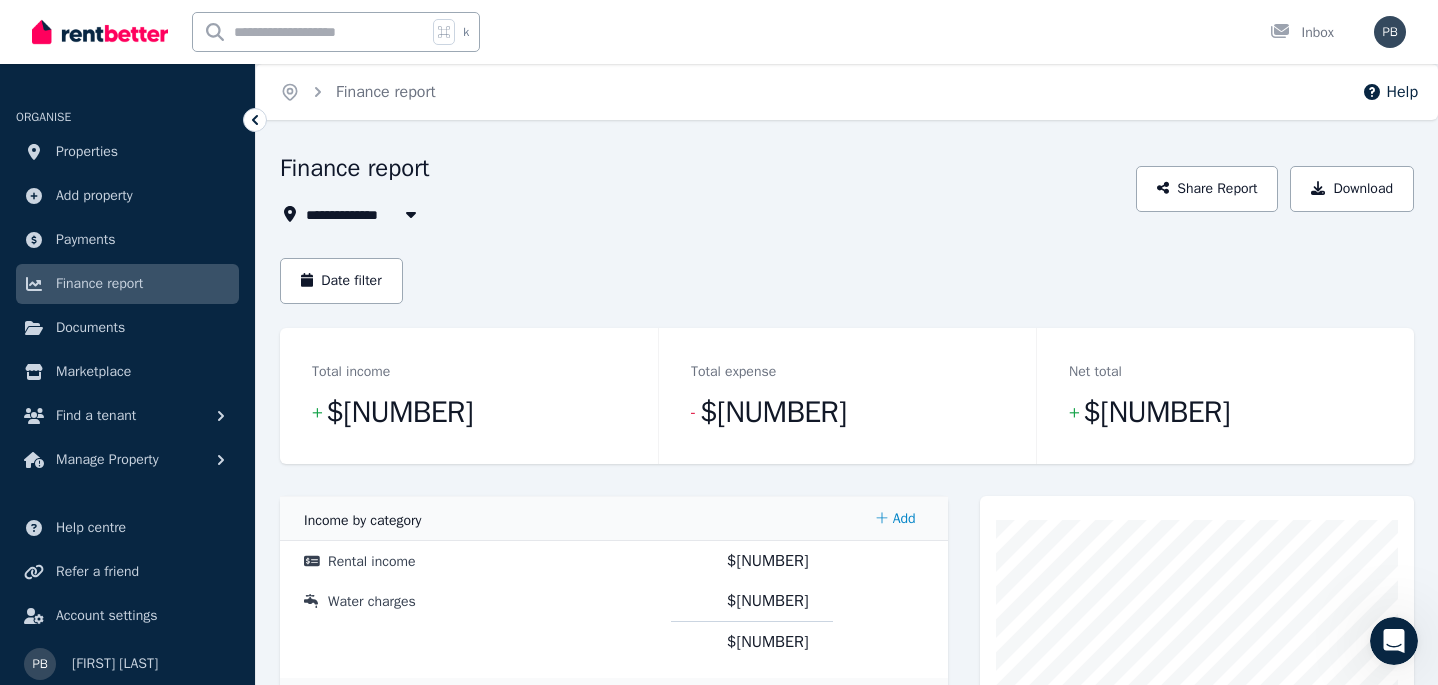 click at bounding box center (411, 214) 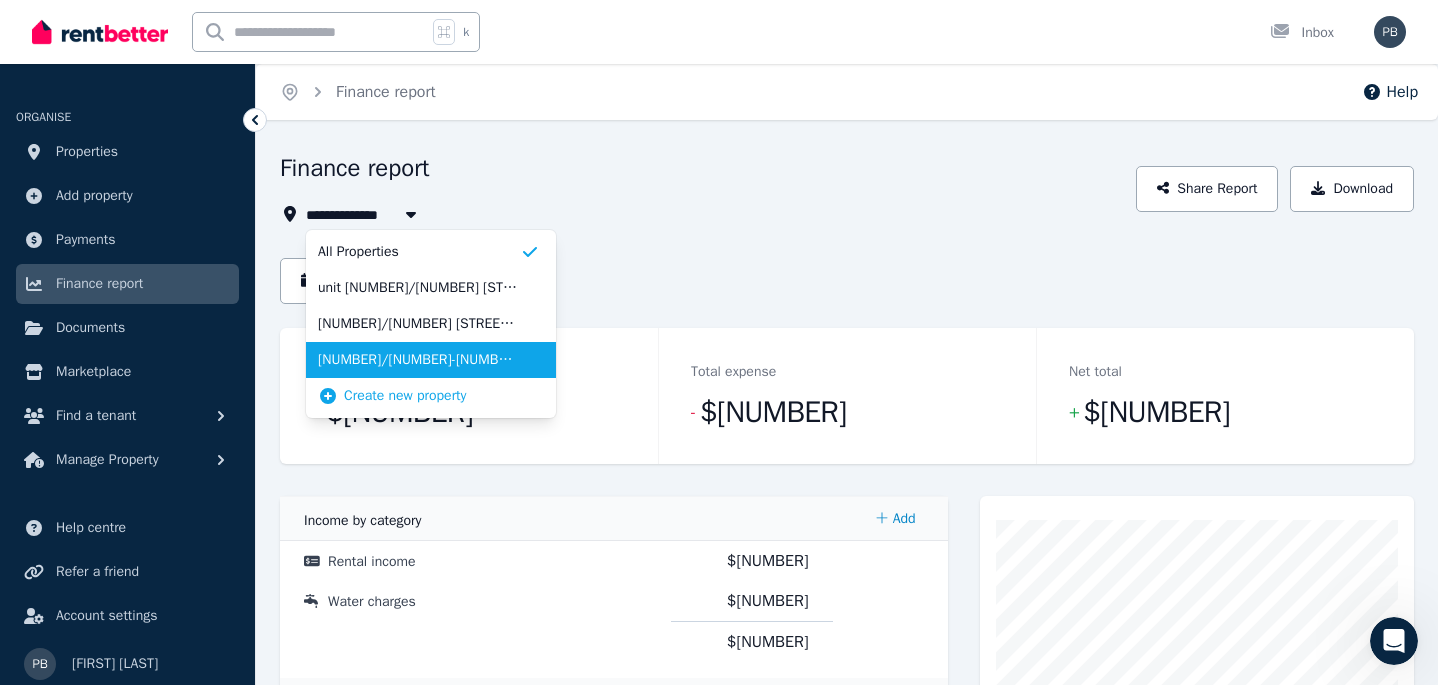 click on "[NUMBER]/[NUMBER]-[NUMBER] [STREET], [CITY]" at bounding box center [419, 360] 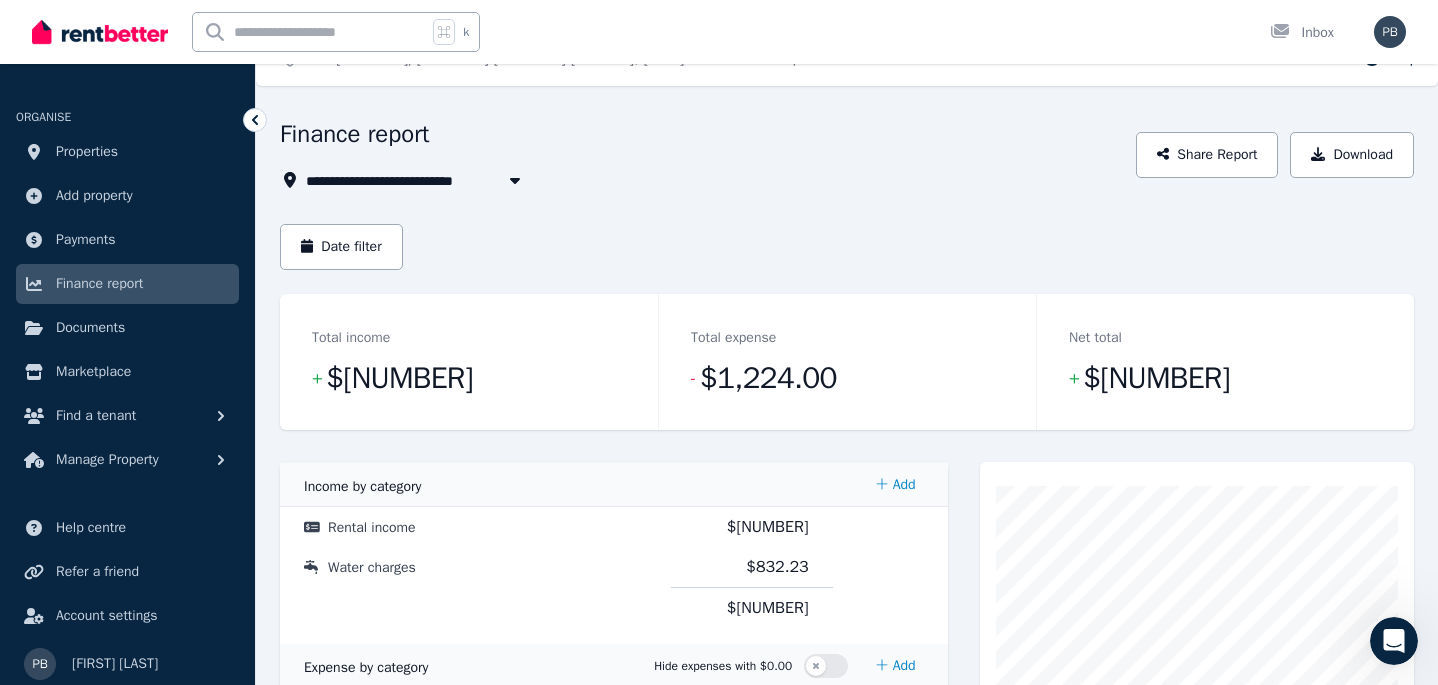 scroll, scrollTop: 7, scrollLeft: 0, axis: vertical 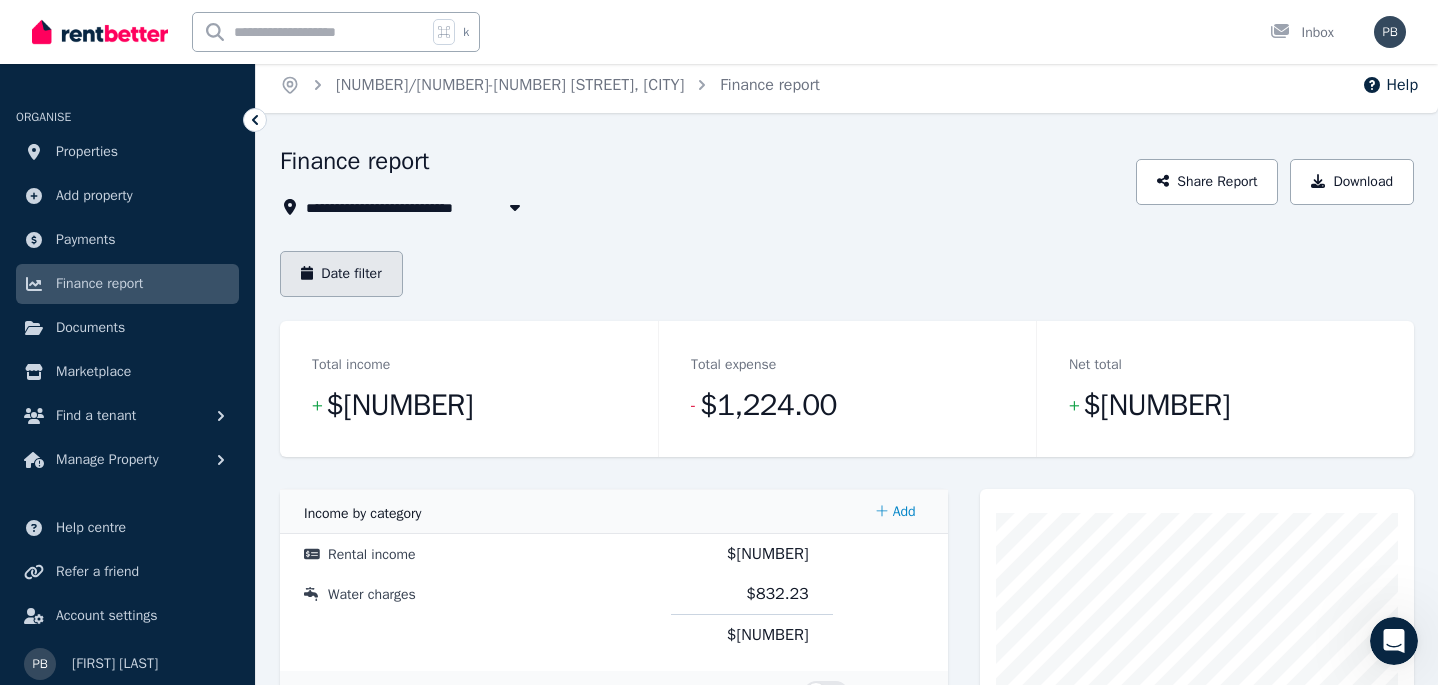 click on "Date filter" at bounding box center (341, 274) 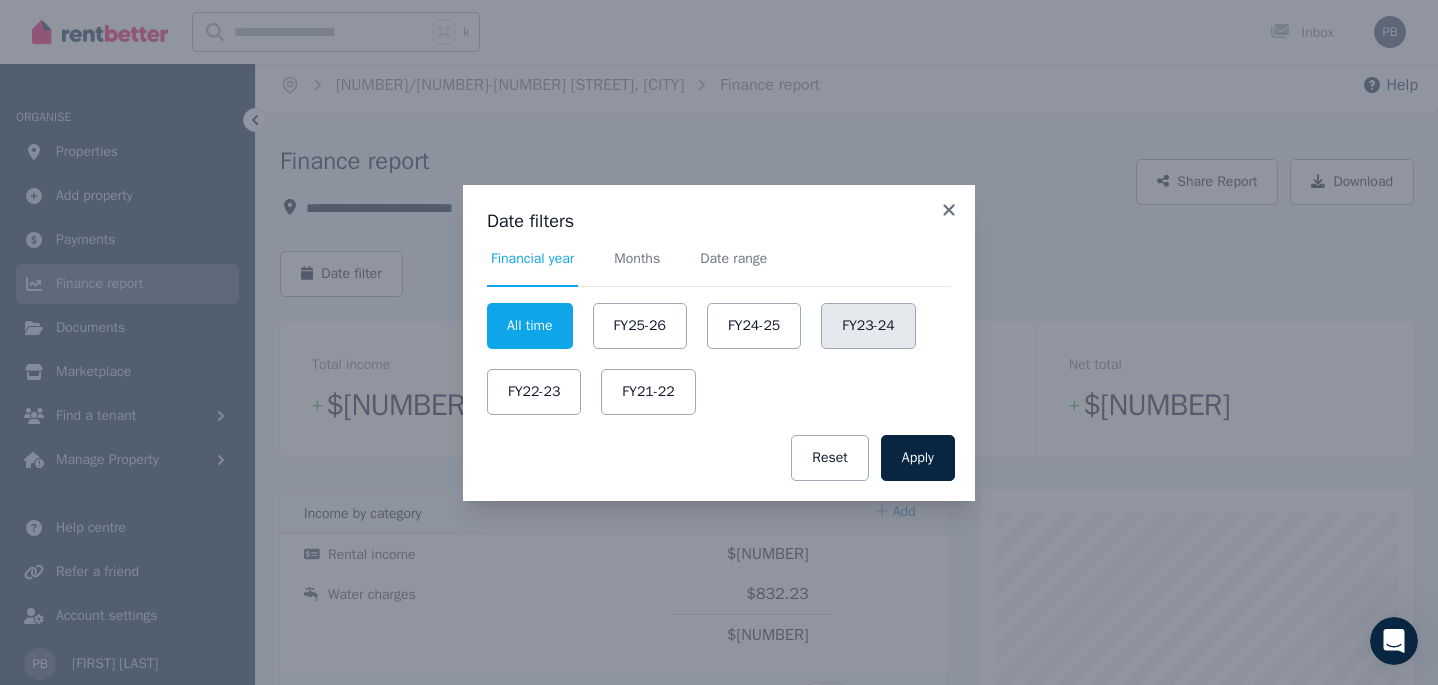 click on "FY23-24" at bounding box center [868, 326] 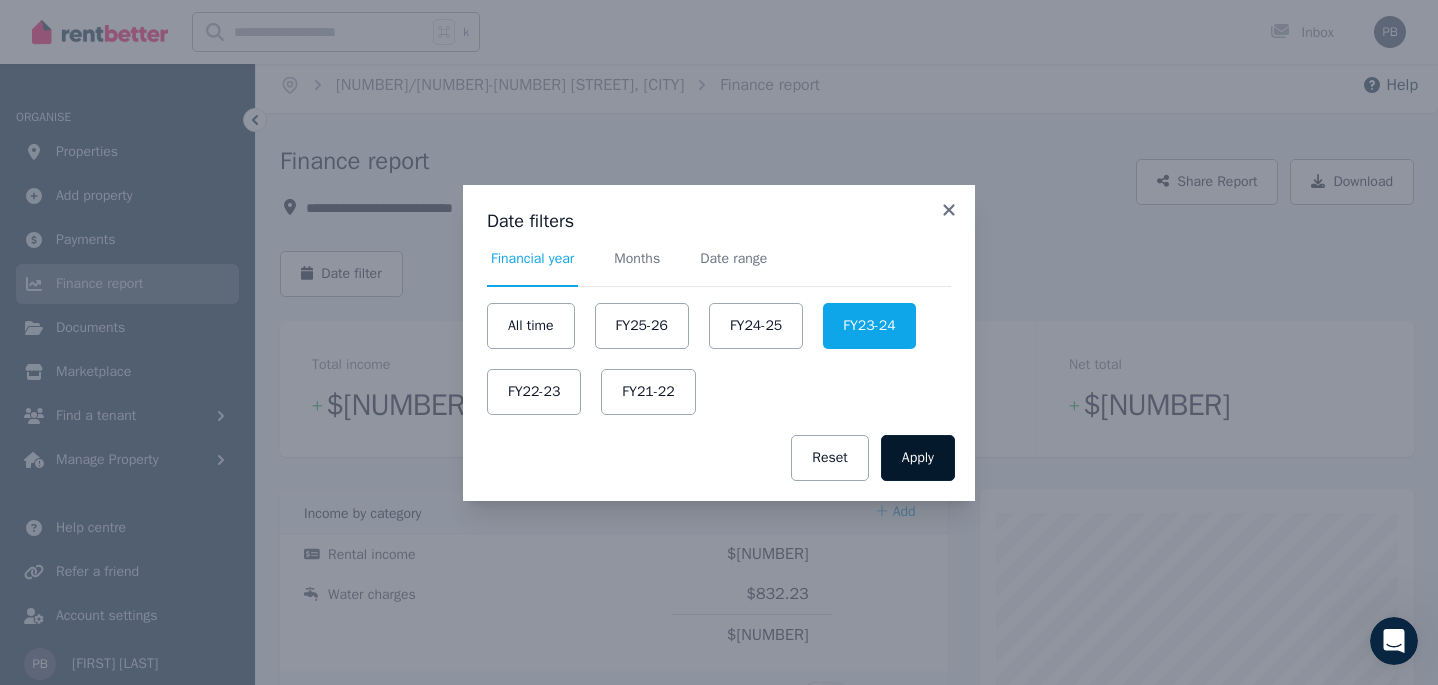 click on "Apply" at bounding box center (918, 458) 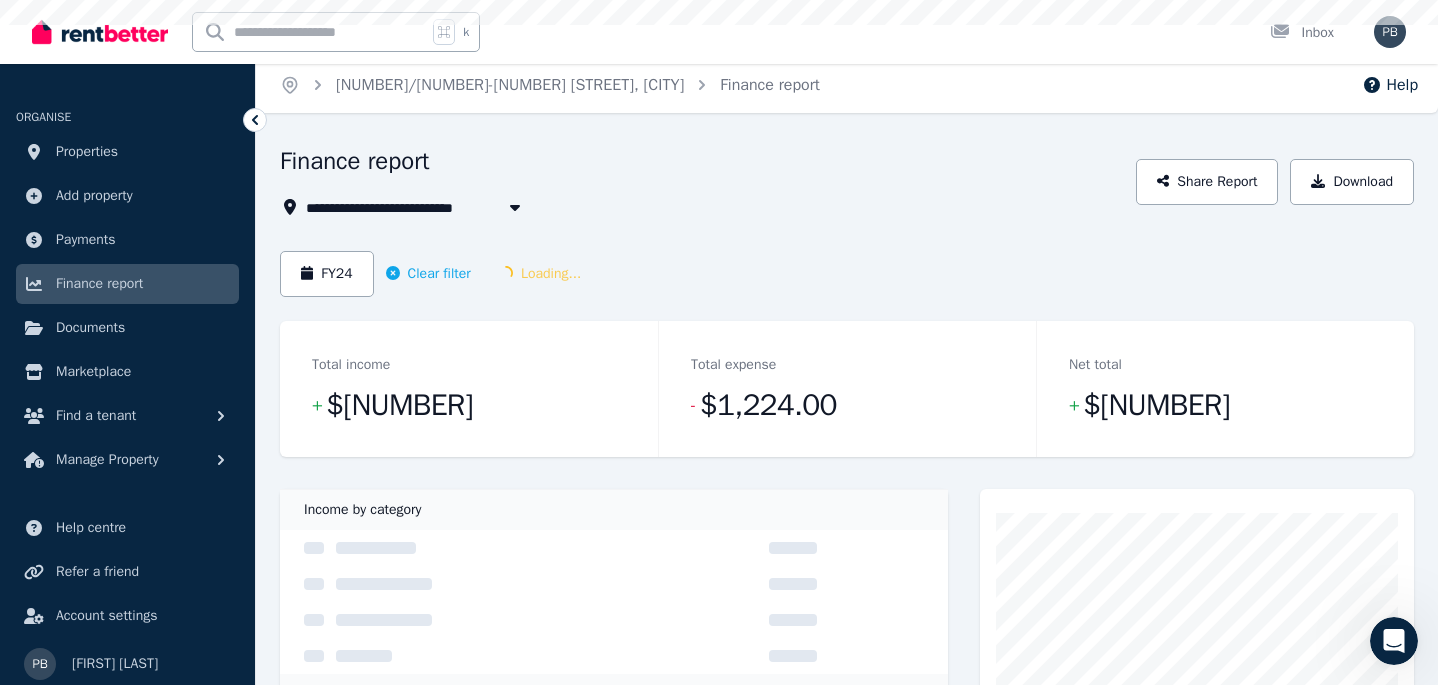 scroll, scrollTop: 0, scrollLeft: 0, axis: both 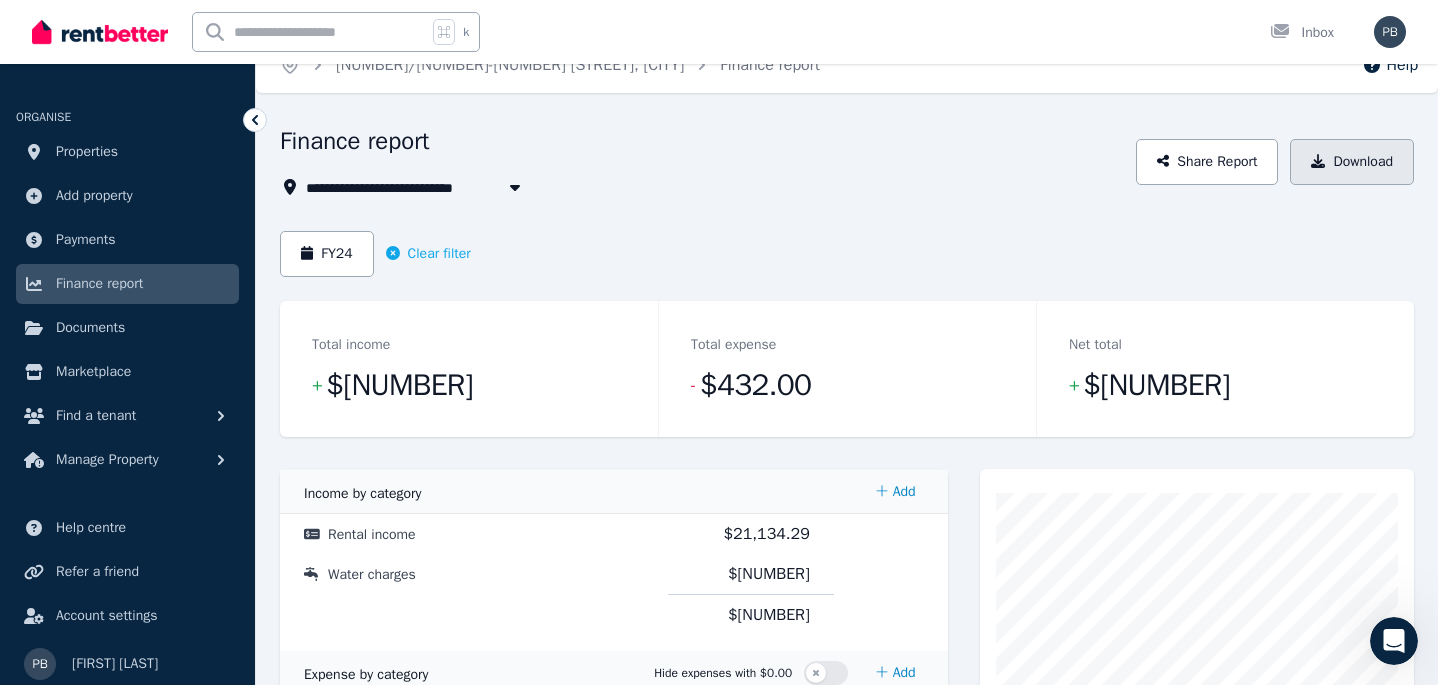 click on "Download" at bounding box center (1352, 162) 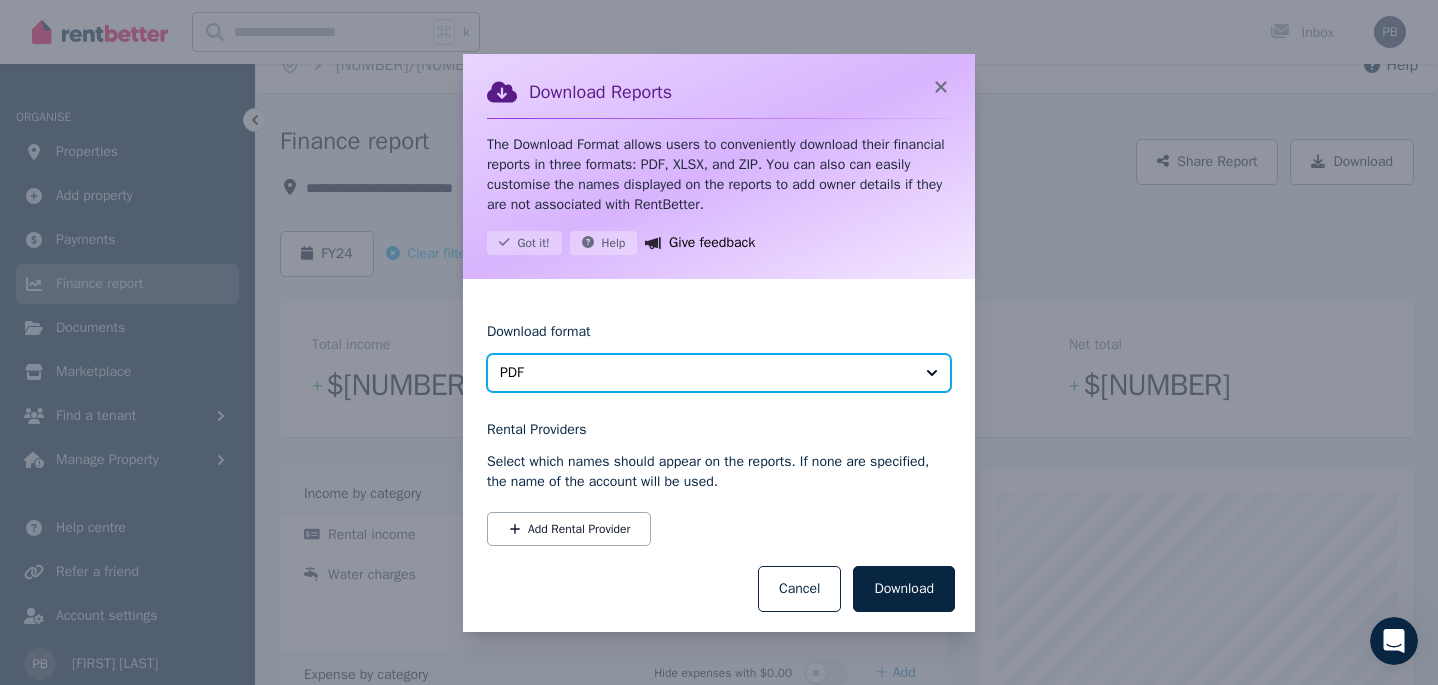 click on "PDF" at bounding box center [719, 373] 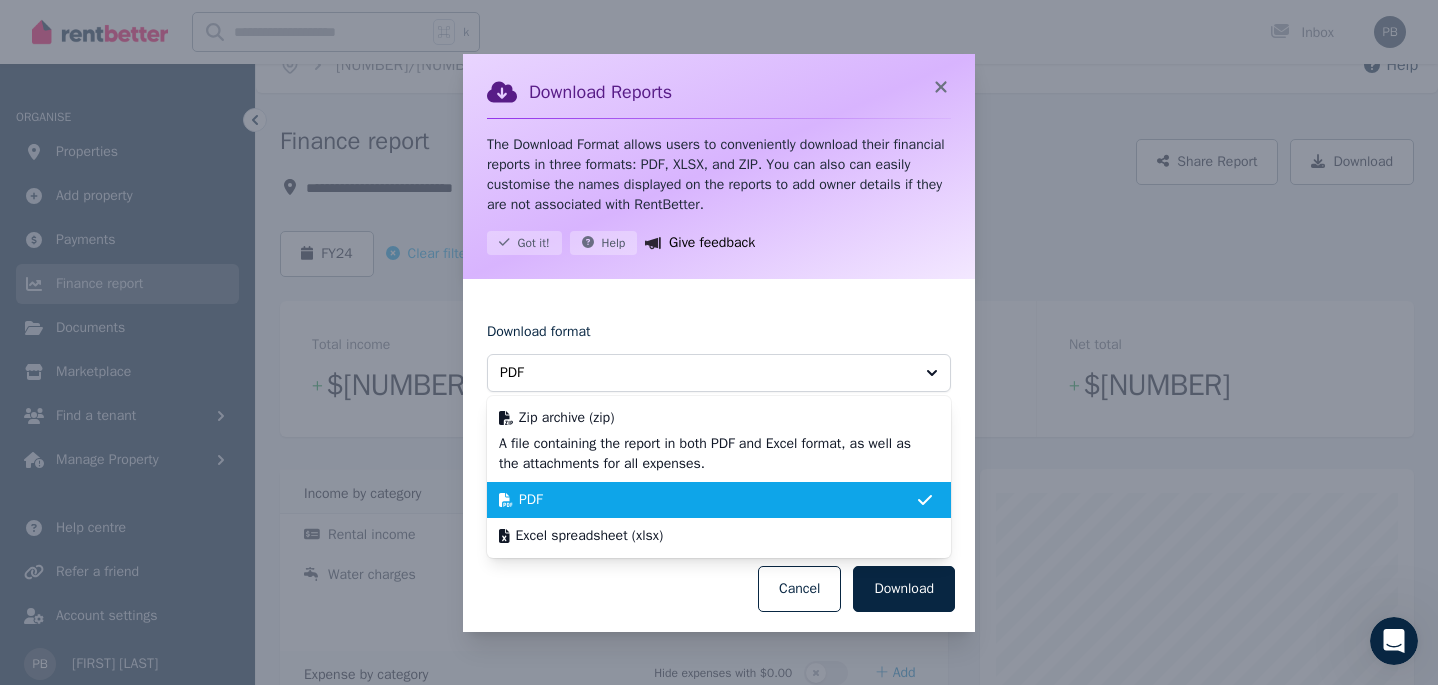 click on "PDF" at bounding box center (707, 500) 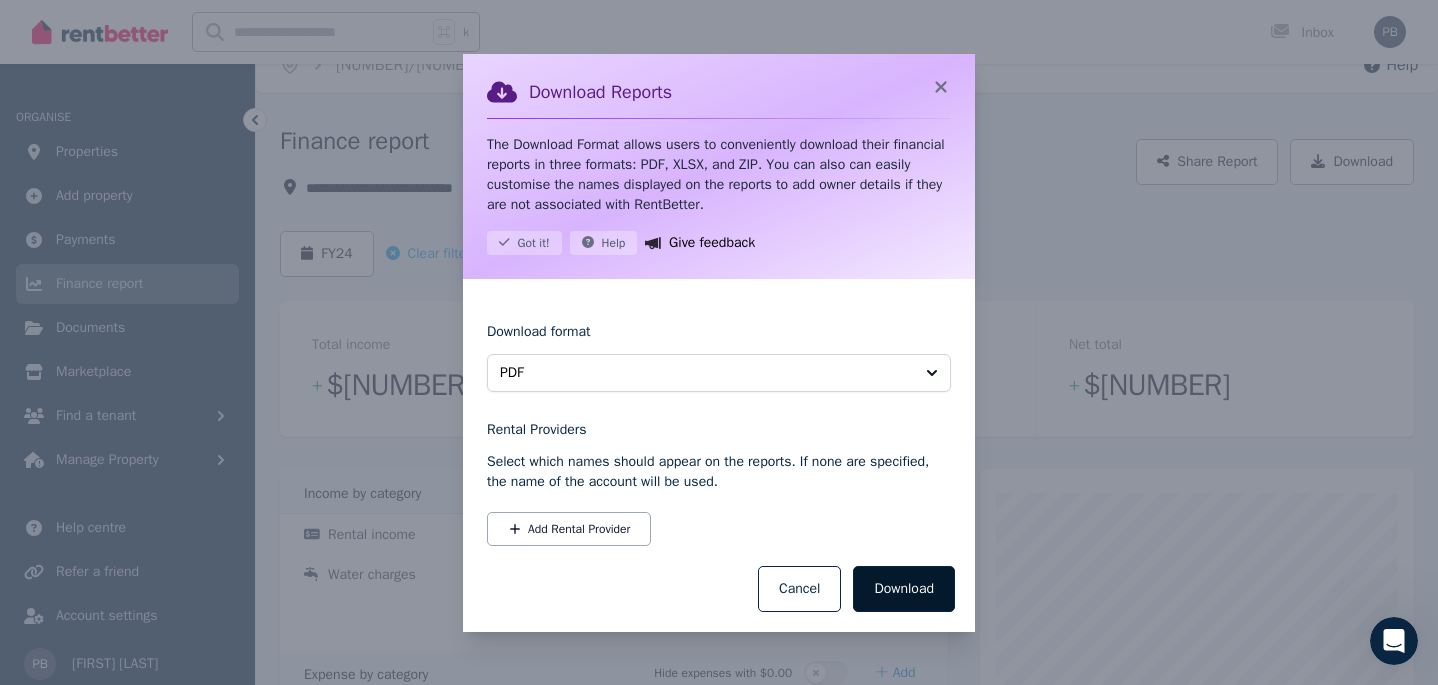 click on "Download" at bounding box center (904, 589) 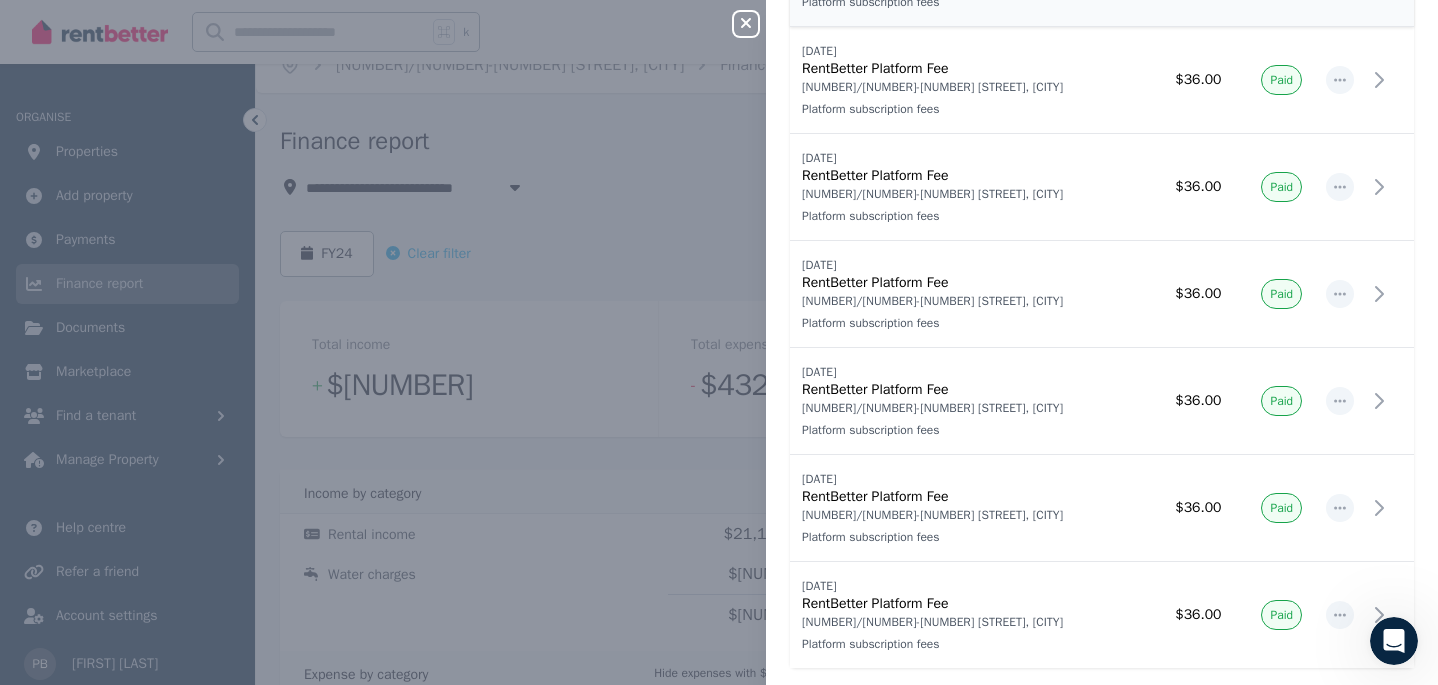 scroll, scrollTop: 765, scrollLeft: 0, axis: vertical 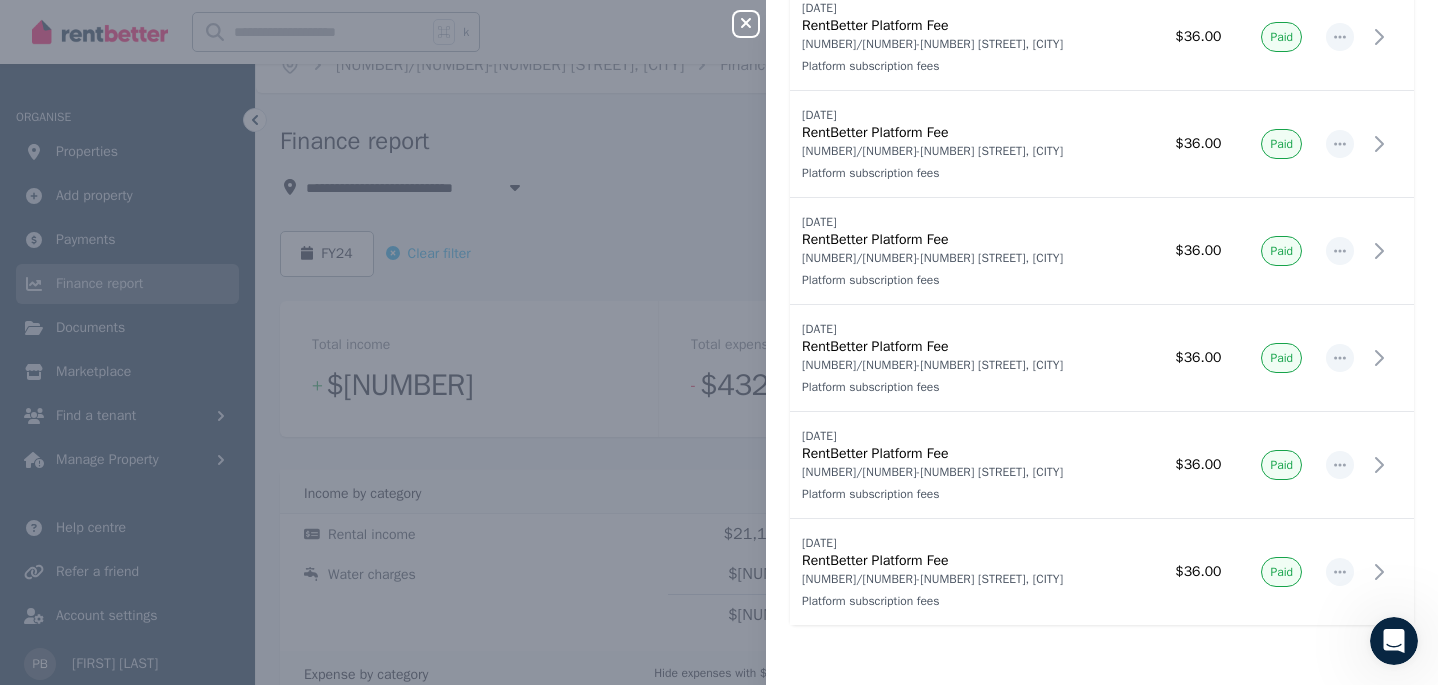 click on "Close panel Platform subscription fees Record expense Date Name Address Category Amount Status [DATE] [DATE] RentBetter Platform Fee [NUMBER]/[NUMBER]-[NUMBER] [STREET], [CITY] Platform subscription fees [NUMBER]/[NUMBER]-[NUMBER] [STREET], [CITY] Platform subscription fees $[NUMBER] Paid [DATE] [DATE] RentBetter Platform Fee [NUMBER]/[NUMBER]-[NUMBER] [STREET], [CITY] Platform subscription fees [NUMBER]/[NUMBER]-[NUMBER] [STREET], [CITY] Platform subscription fees $[NUMBER] Paid [DATE] [DATE] RentBetter Platform Fee [NUMBER]/[NUMBER]-[NUMBER] [STREET], [CITY] Platform subscription fees [NUMBER]/[NUMBER]-[NUMBER] [STREET], [CITY] Platform subscription fees $[NUMBER] Paid [DATE] [DATE] RentBetter Platform Fee [NUMBER]/[NUMBER]-[NUMBER] [STREET], [CITY] Platform subscription fees [NUMBER]/[NUMBER]-[NUMBER] [STREET], [CITY] Platform subscription fees $[NUMBER] Paid [DATE] [DATE] RentBetter Platform Fee $[NUMBER] Paid [DATE]" at bounding box center (719, 342) 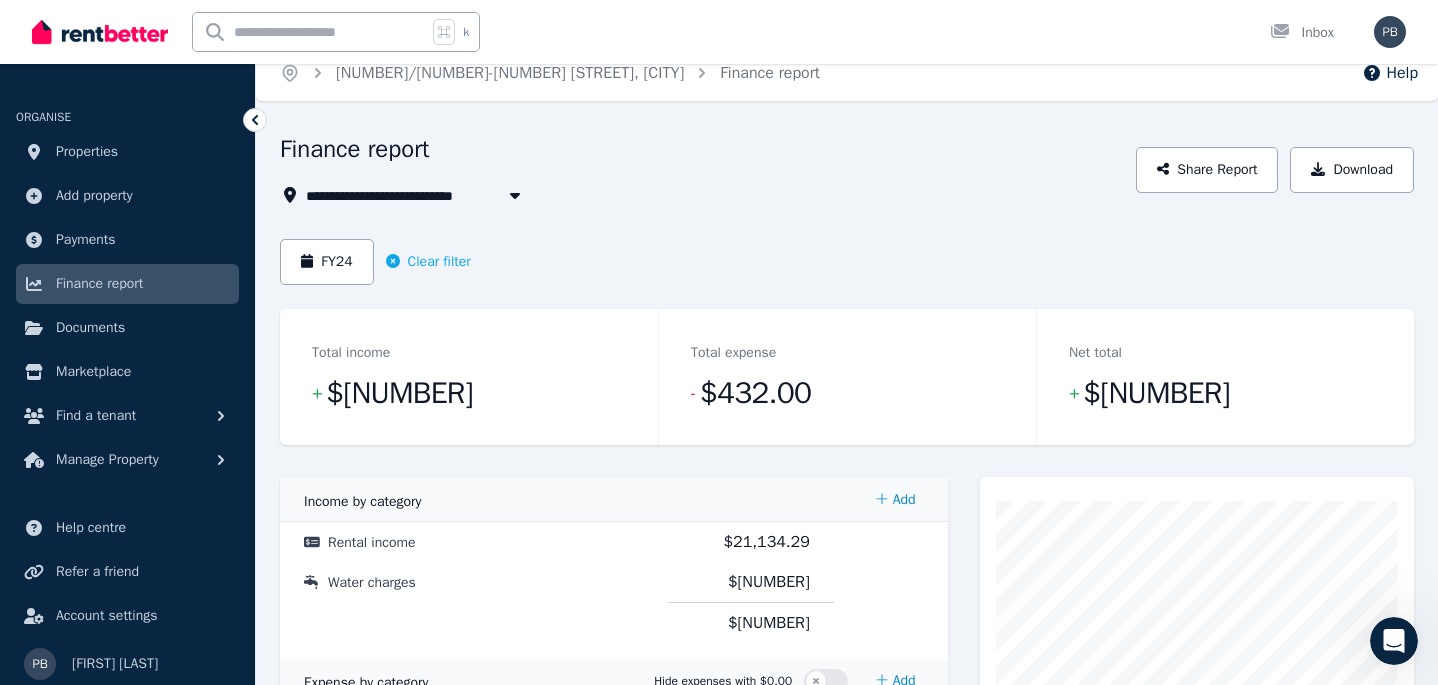 scroll, scrollTop: 0, scrollLeft: 0, axis: both 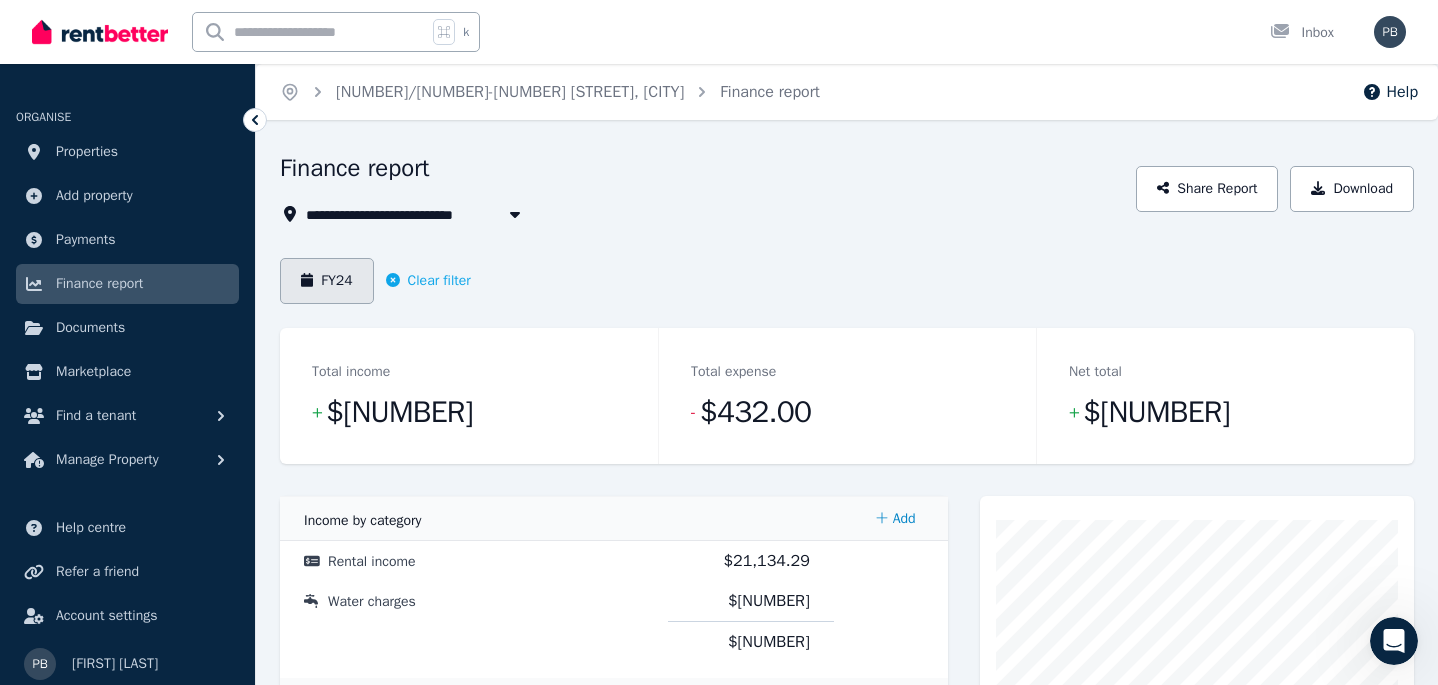 click on "FY24" at bounding box center (327, 281) 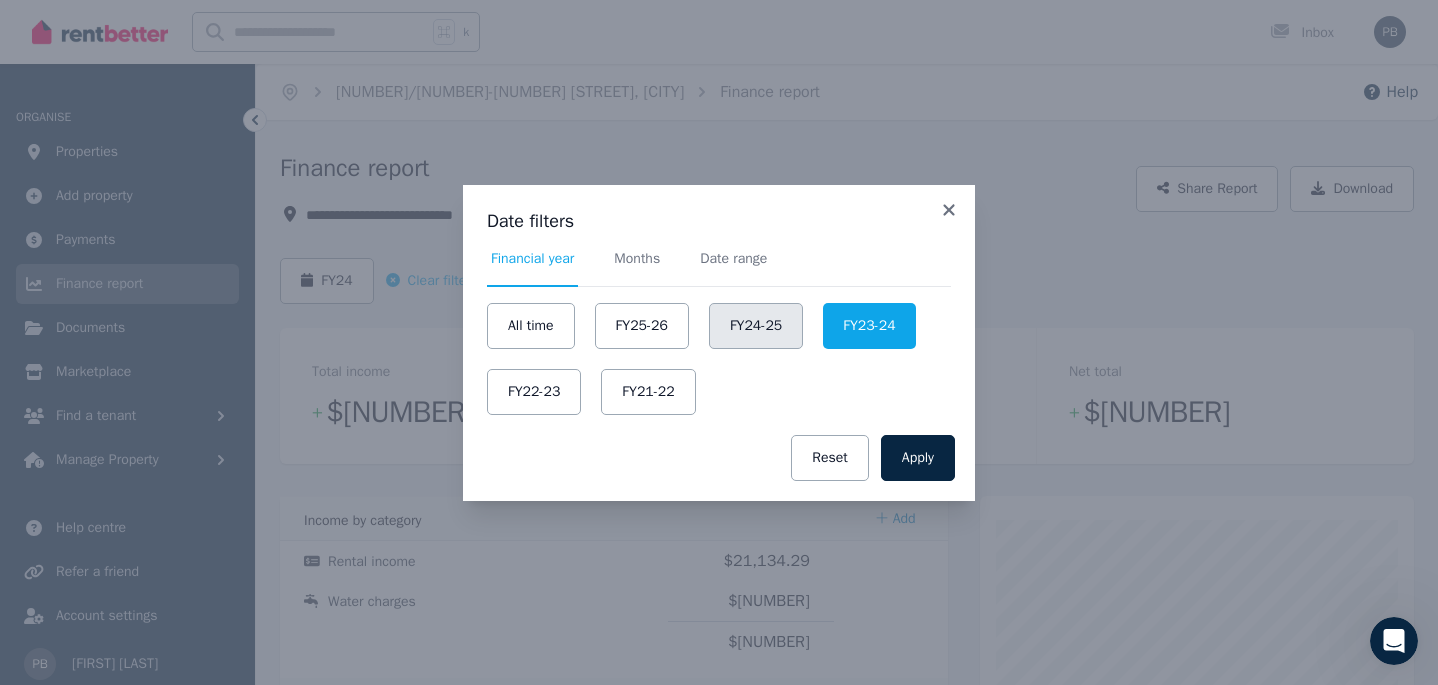 click on "FY24-25" at bounding box center [756, 326] 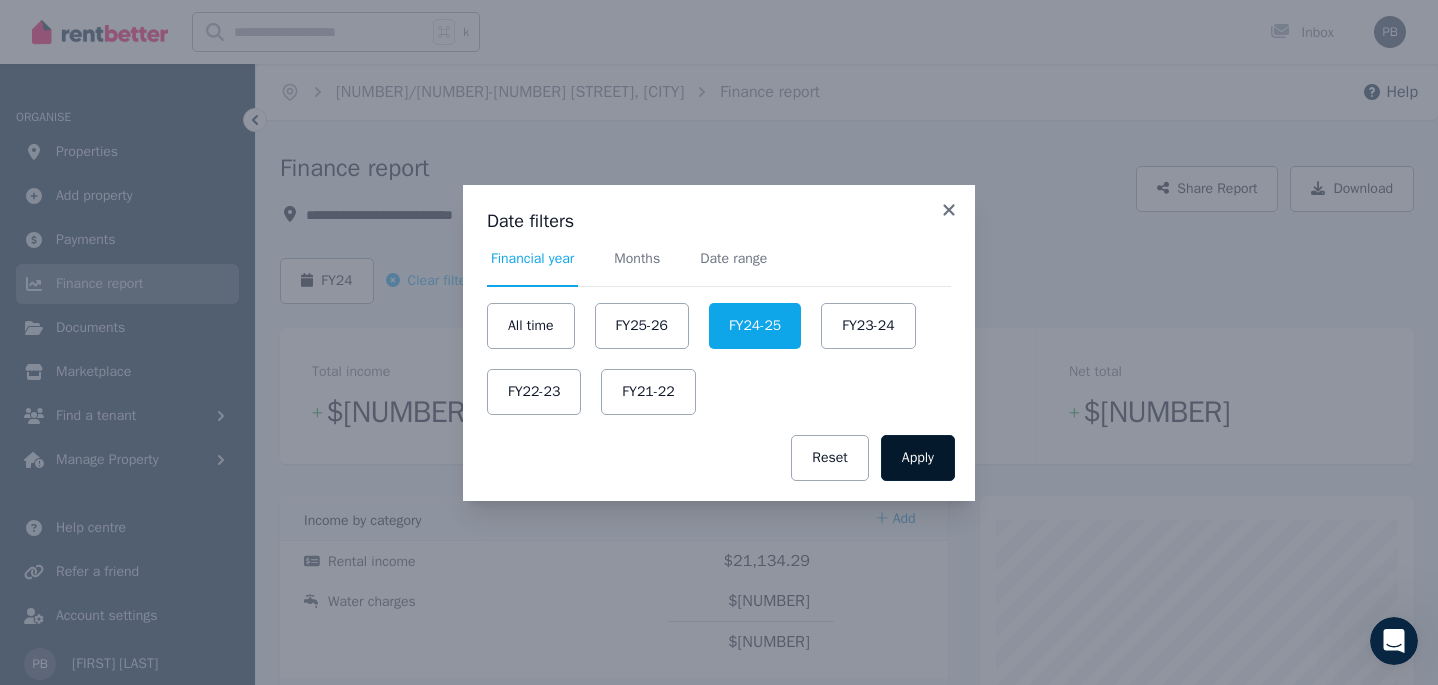 click on "Apply" at bounding box center [918, 458] 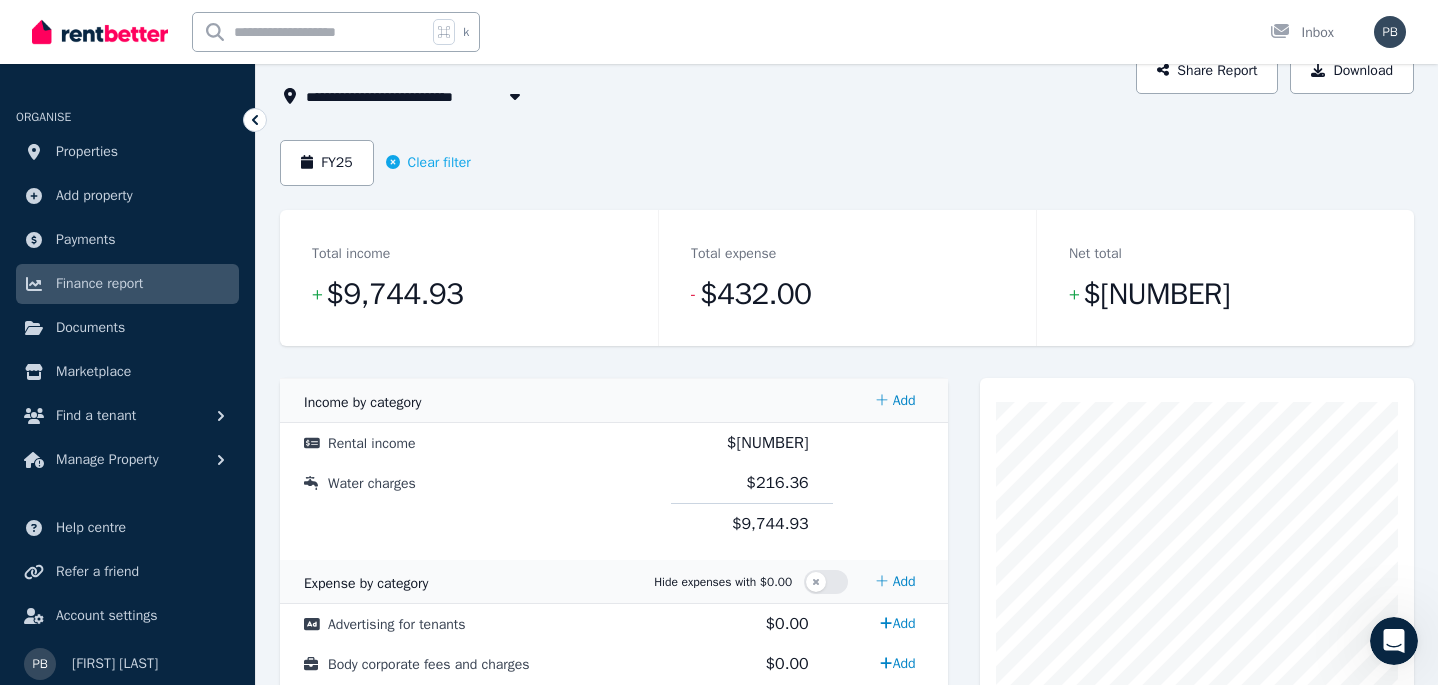 scroll, scrollTop: 0, scrollLeft: 0, axis: both 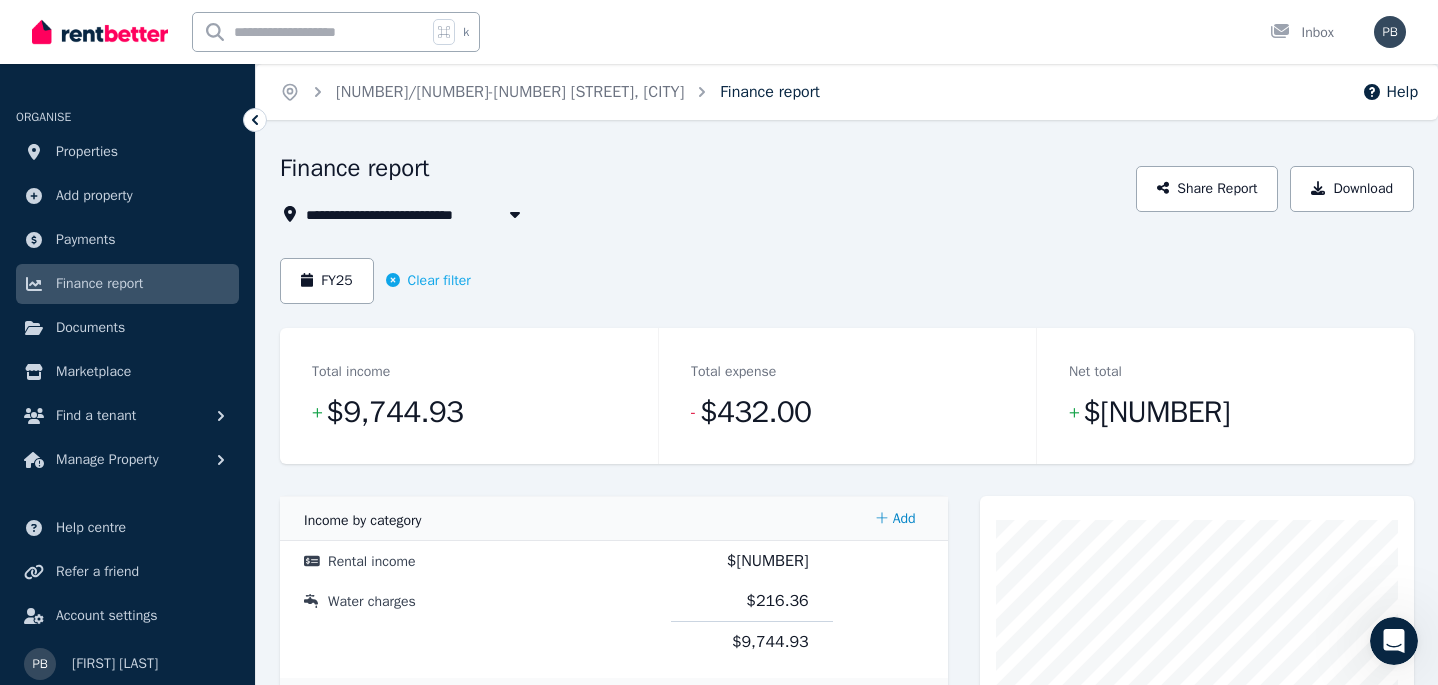 click on "Finance report" at bounding box center (770, 92) 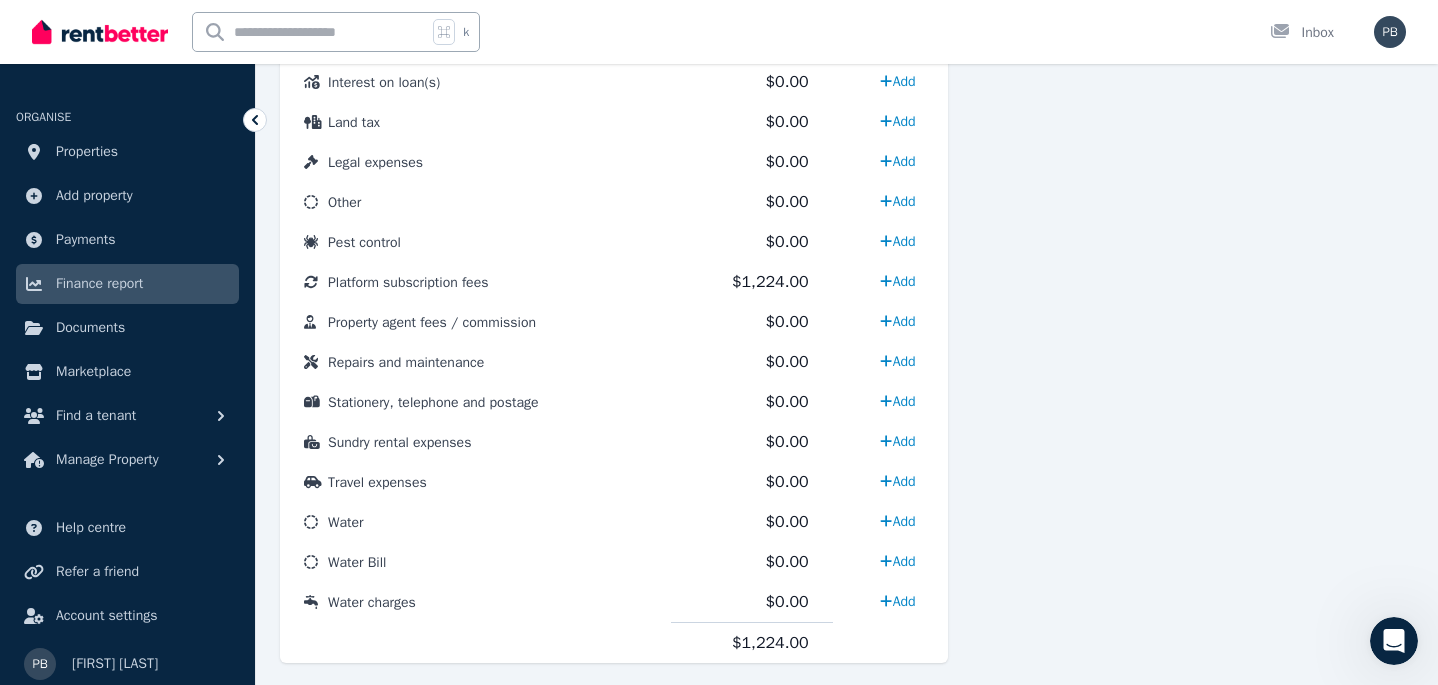 scroll, scrollTop: 1147, scrollLeft: 0, axis: vertical 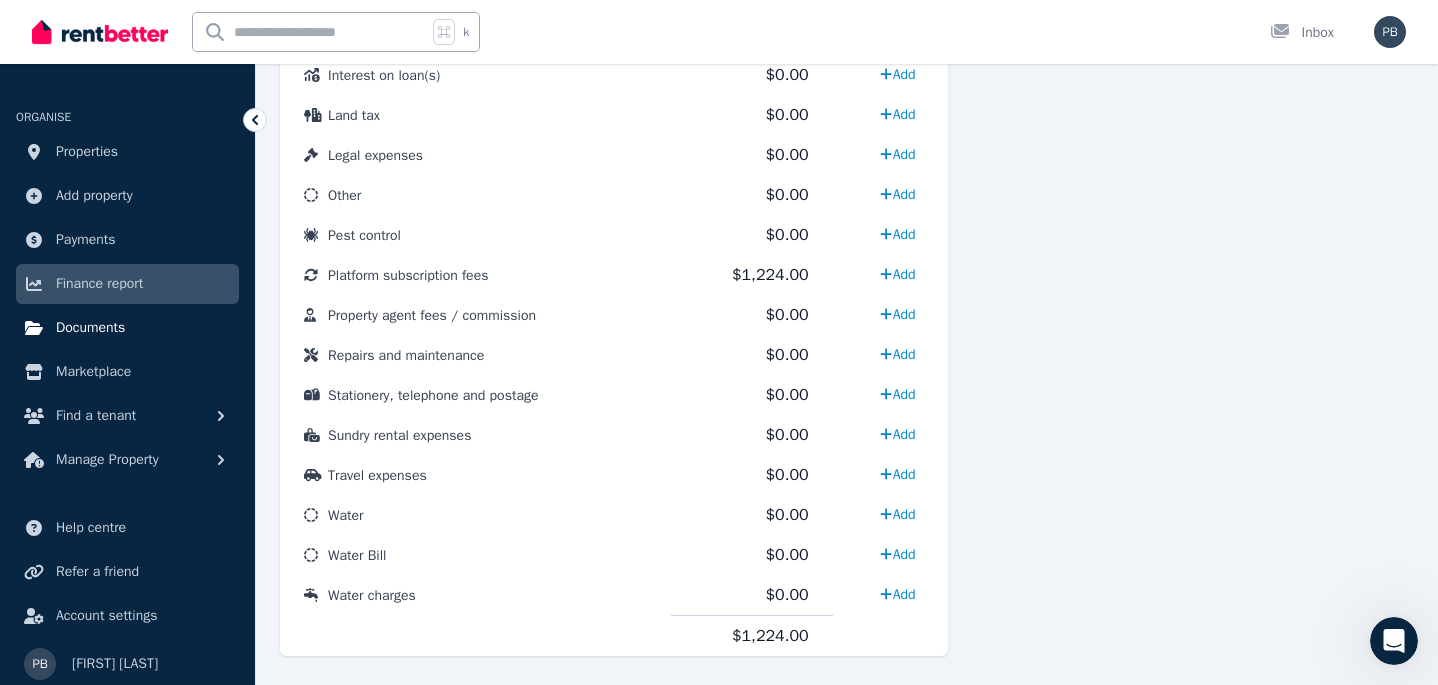 click on "Documents" at bounding box center (90, 328) 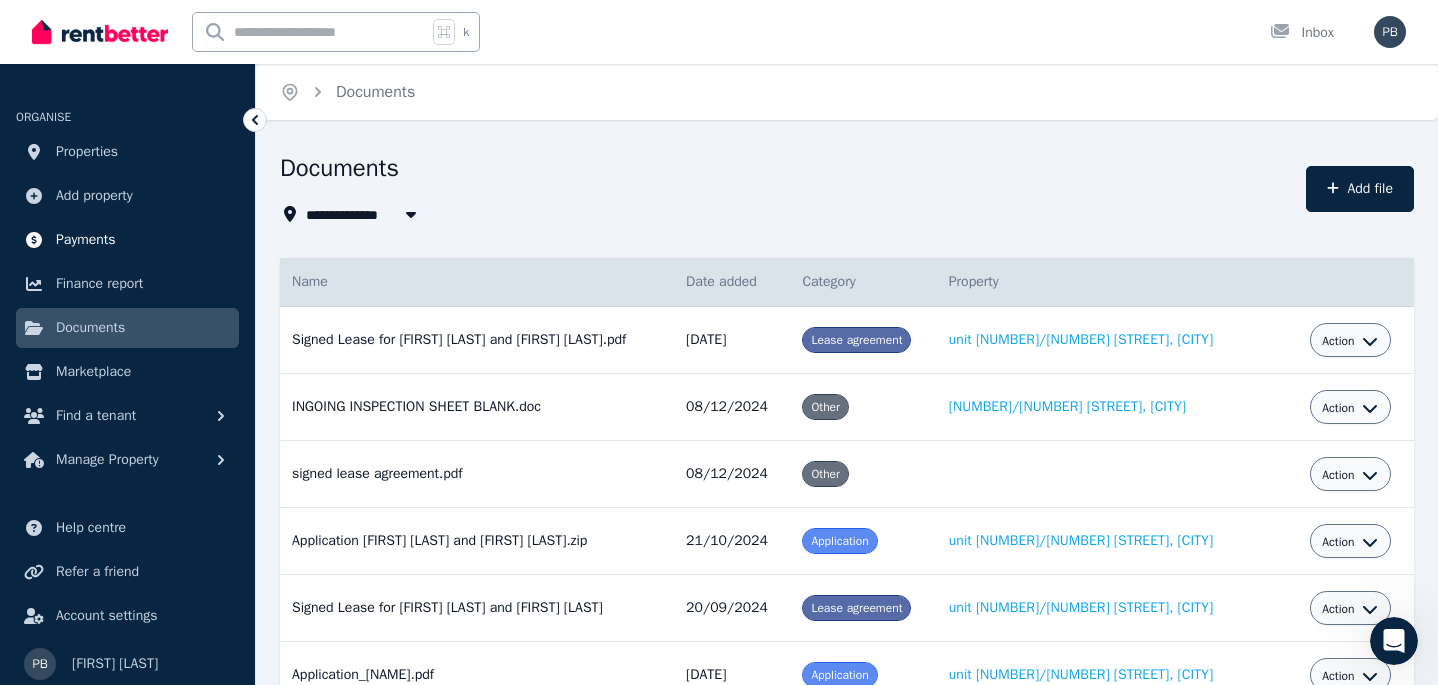 click on "Payments" at bounding box center (86, 240) 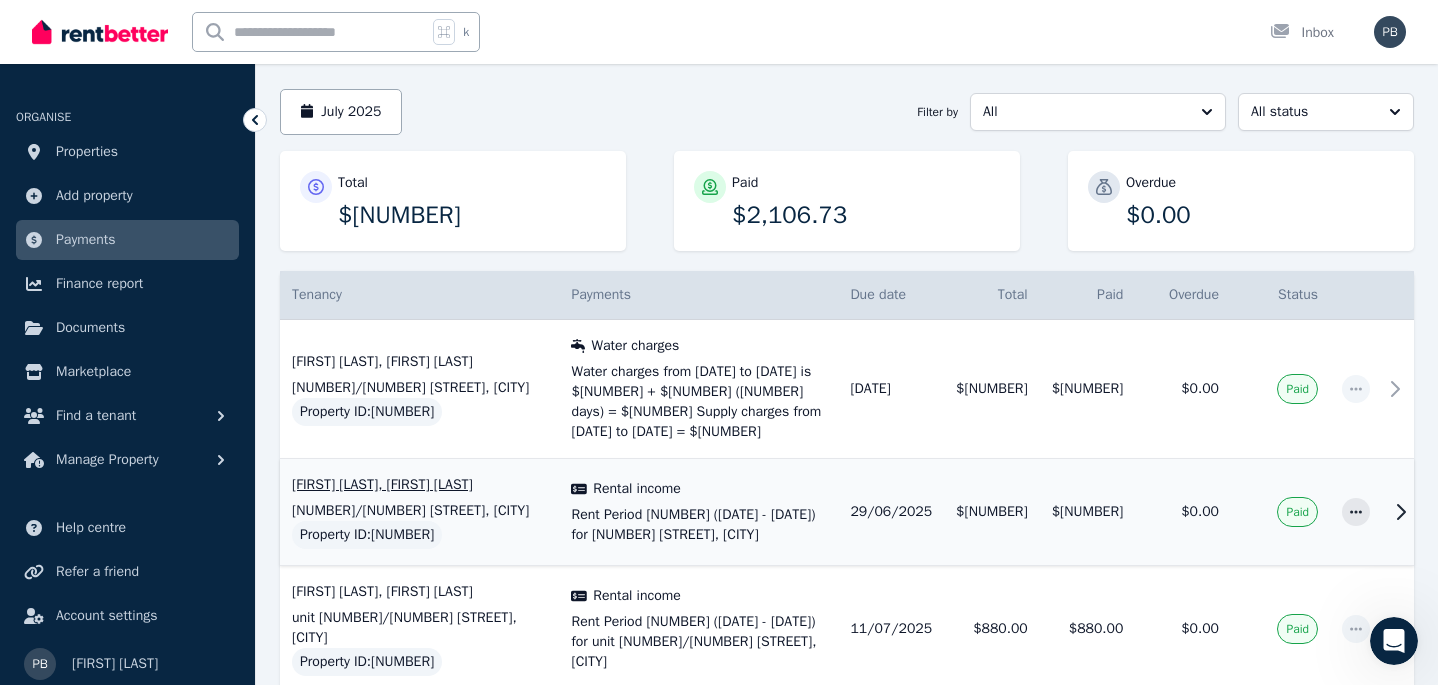 scroll, scrollTop: 0, scrollLeft: 0, axis: both 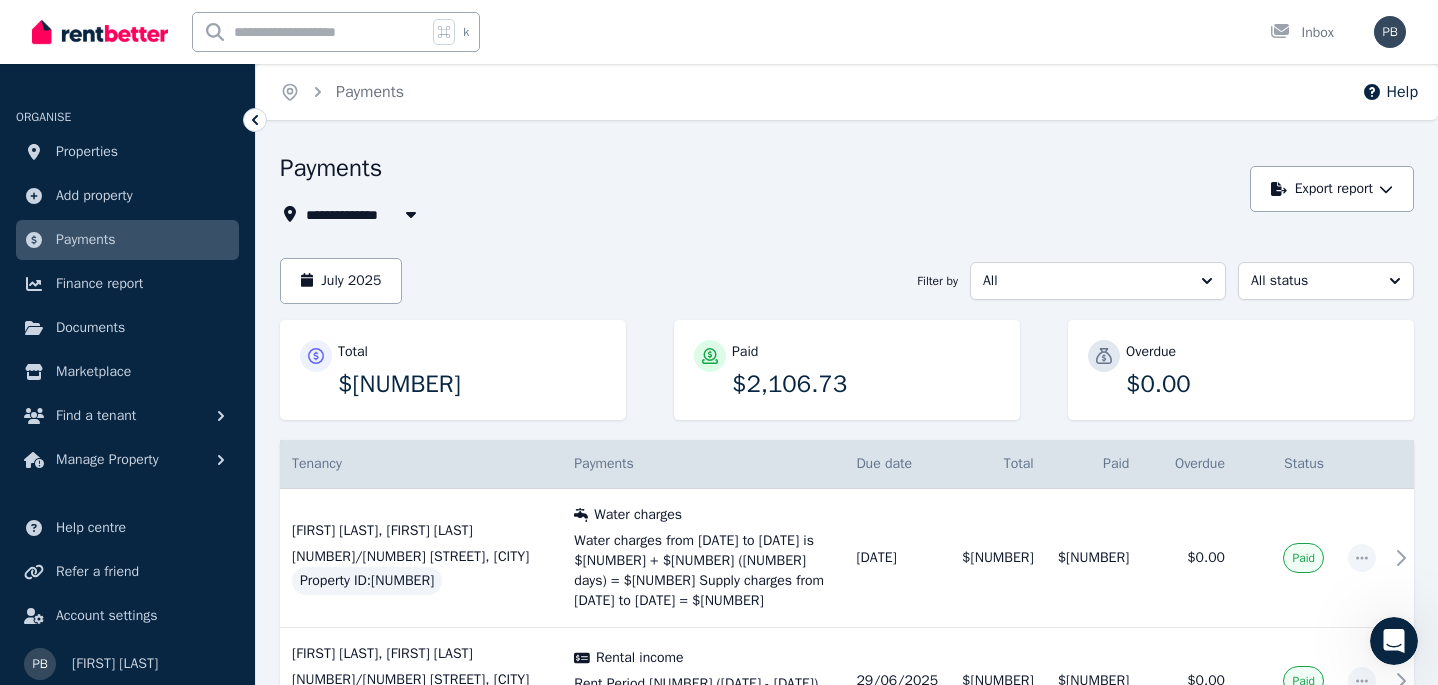 click 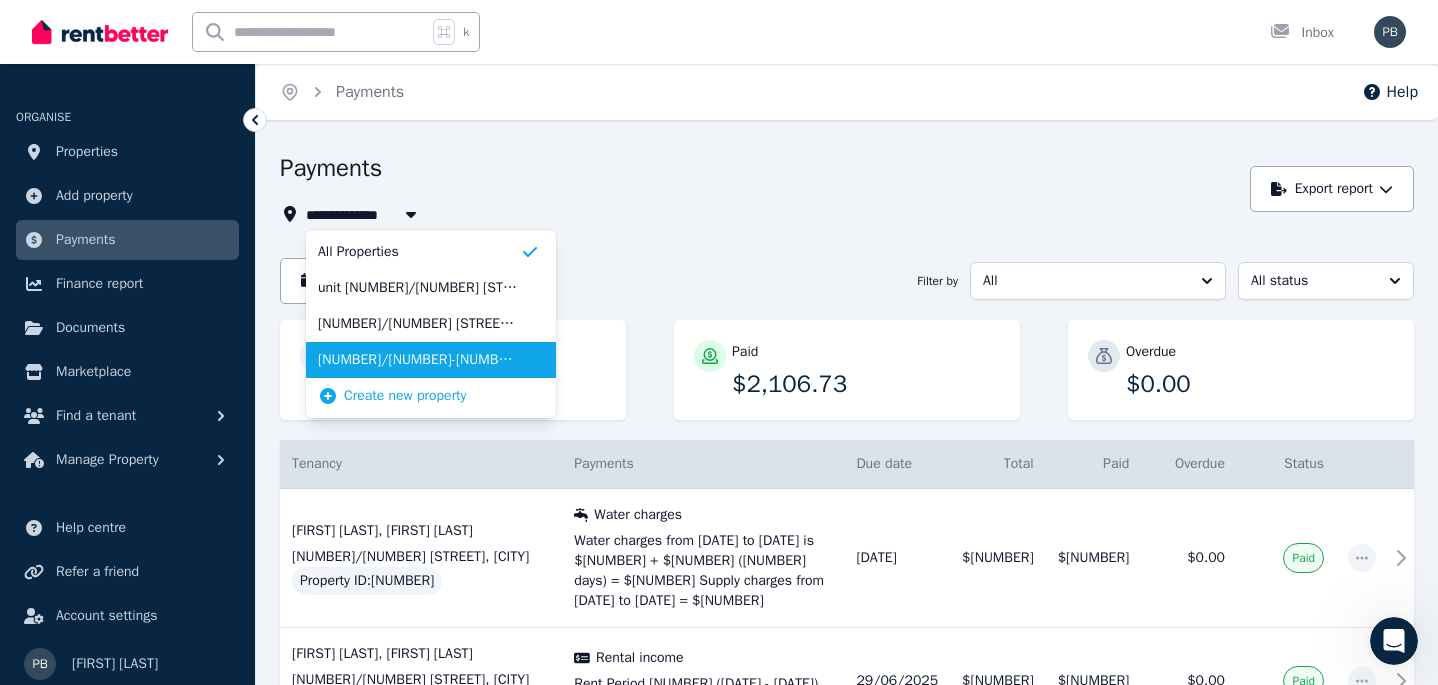 click on "[NUMBER]/[NUMBER]-[NUMBER] [STREET], [CITY]" at bounding box center [419, 360] 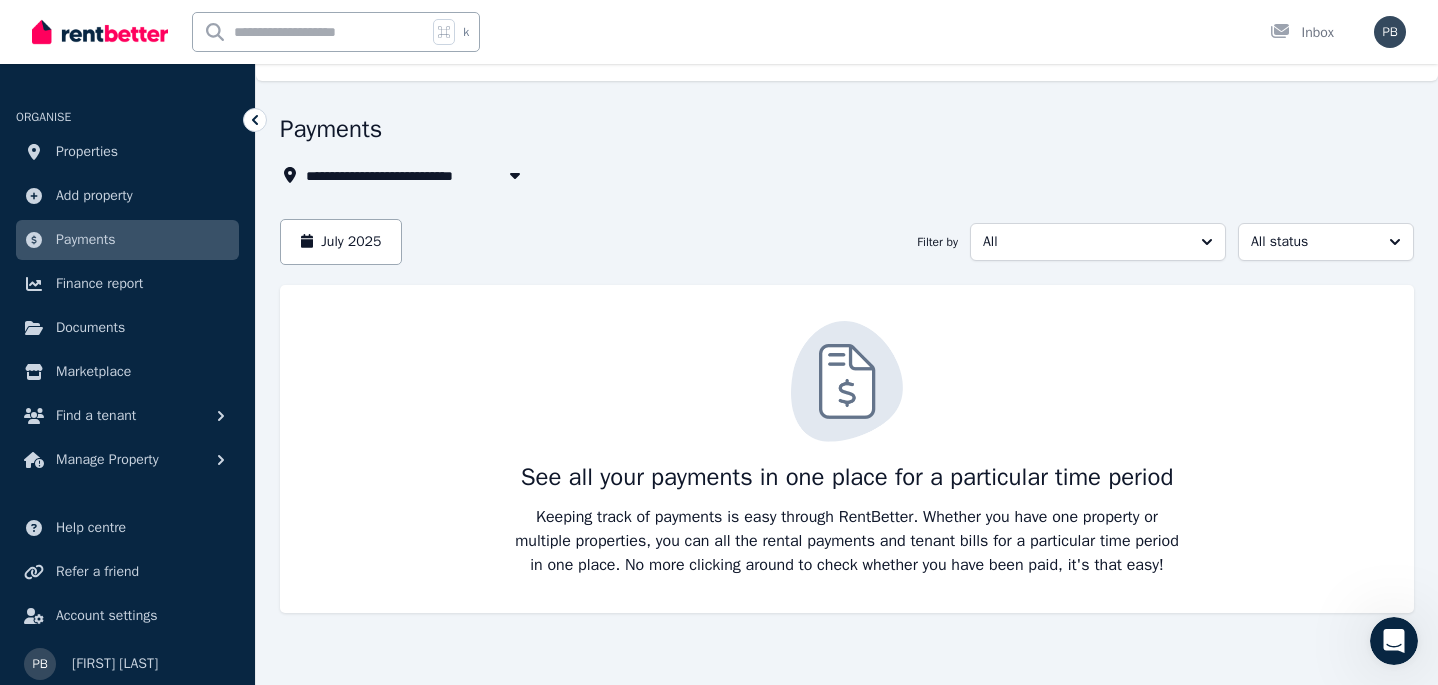 scroll, scrollTop: 61, scrollLeft: 0, axis: vertical 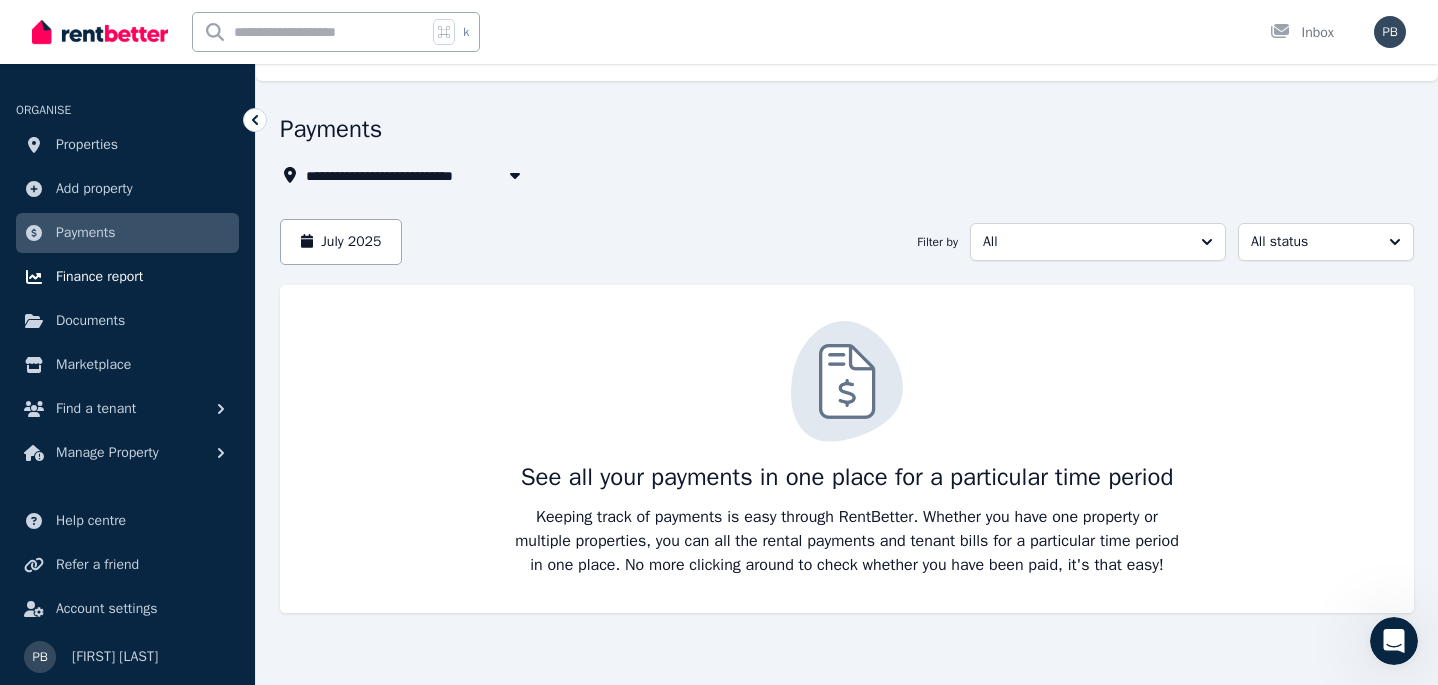 click on "Finance report" at bounding box center (99, 277) 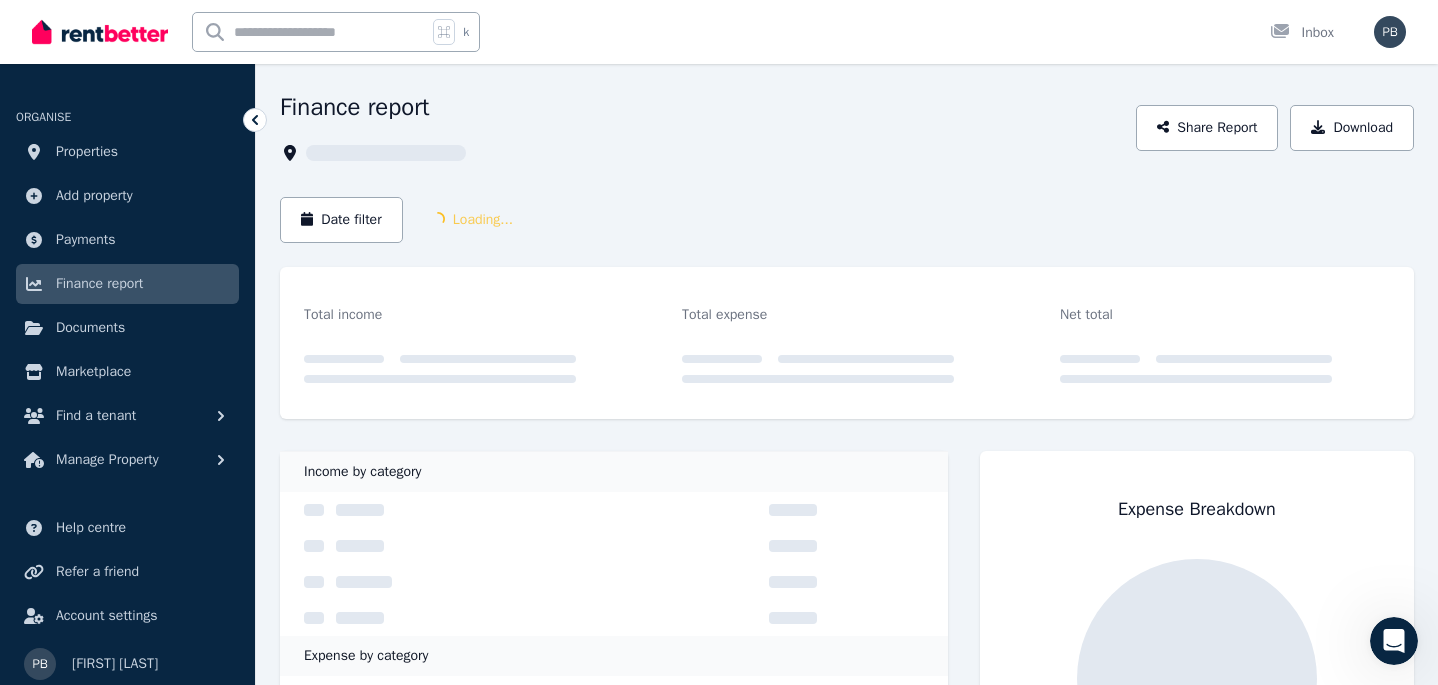 scroll, scrollTop: 0, scrollLeft: 0, axis: both 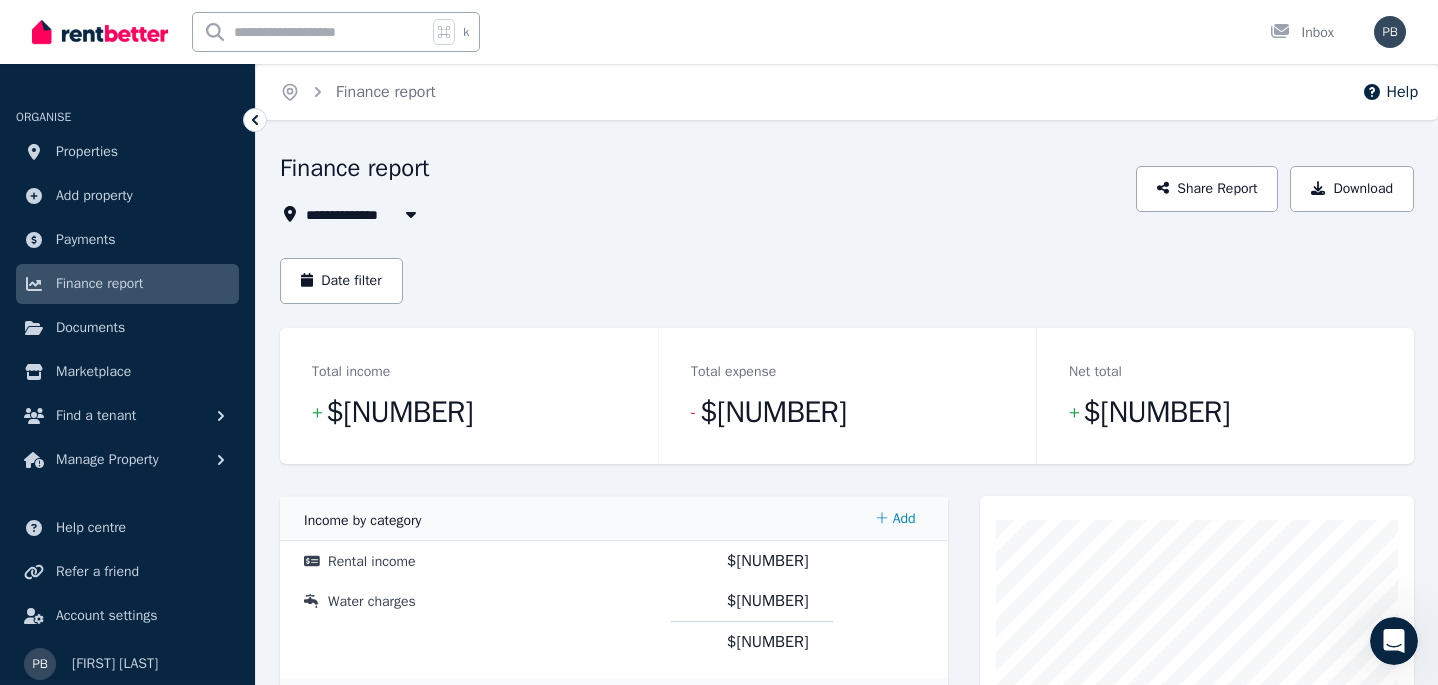 click 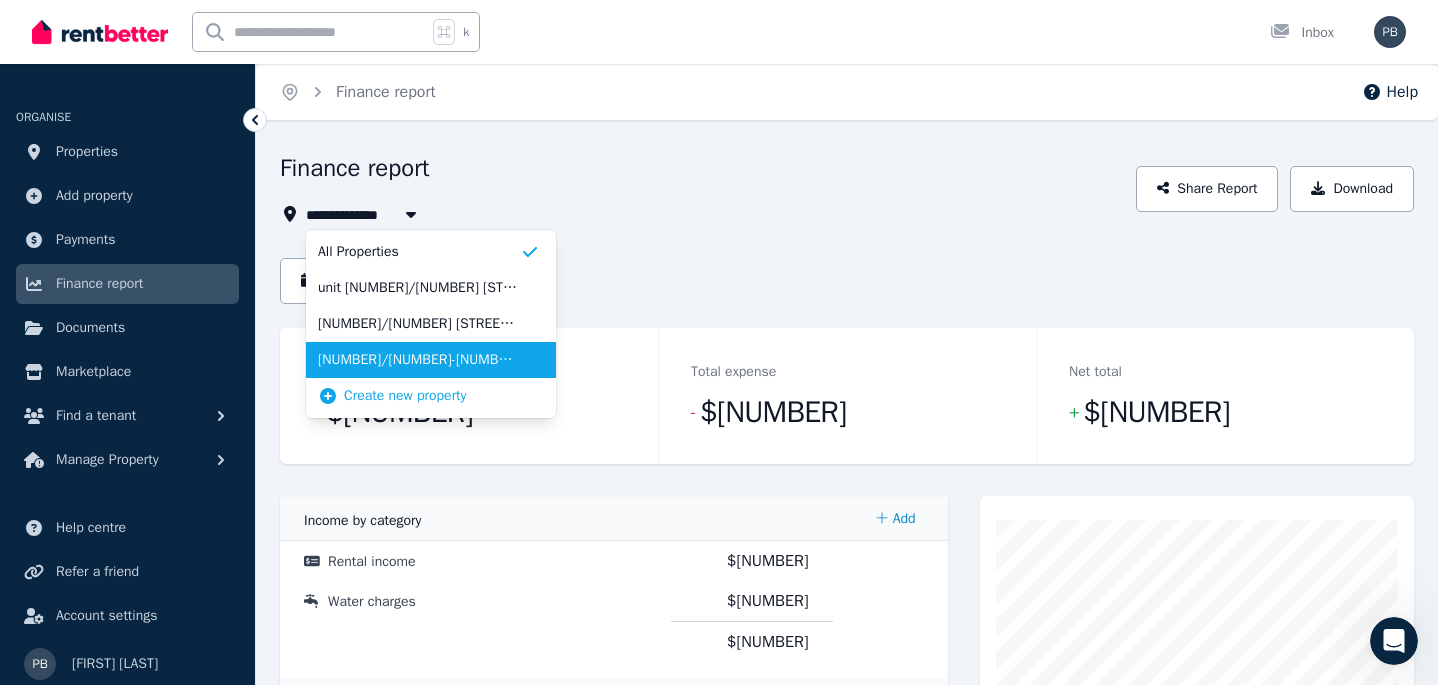 click on "[NUMBER]/[NUMBER]-[NUMBER] [STREET], [CITY]" at bounding box center (419, 360) 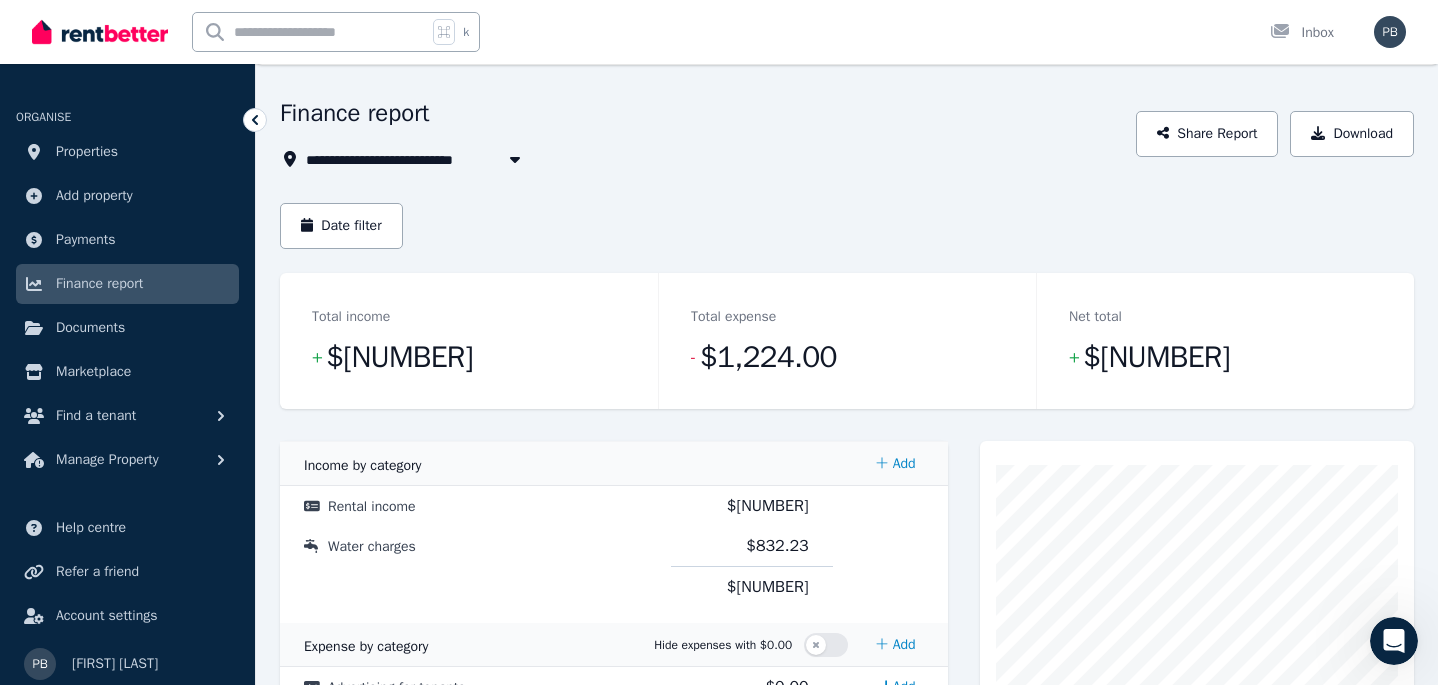 scroll, scrollTop: 0, scrollLeft: 0, axis: both 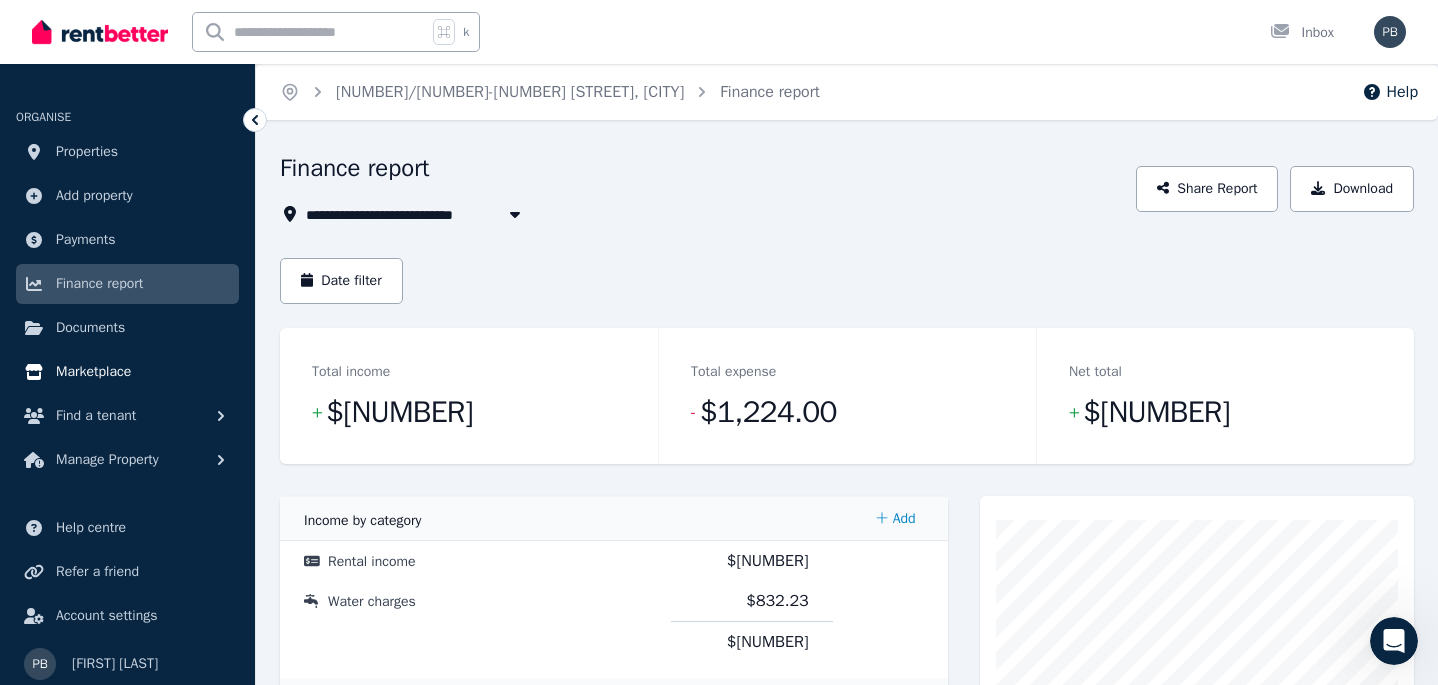 click on "Marketplace" at bounding box center [93, 372] 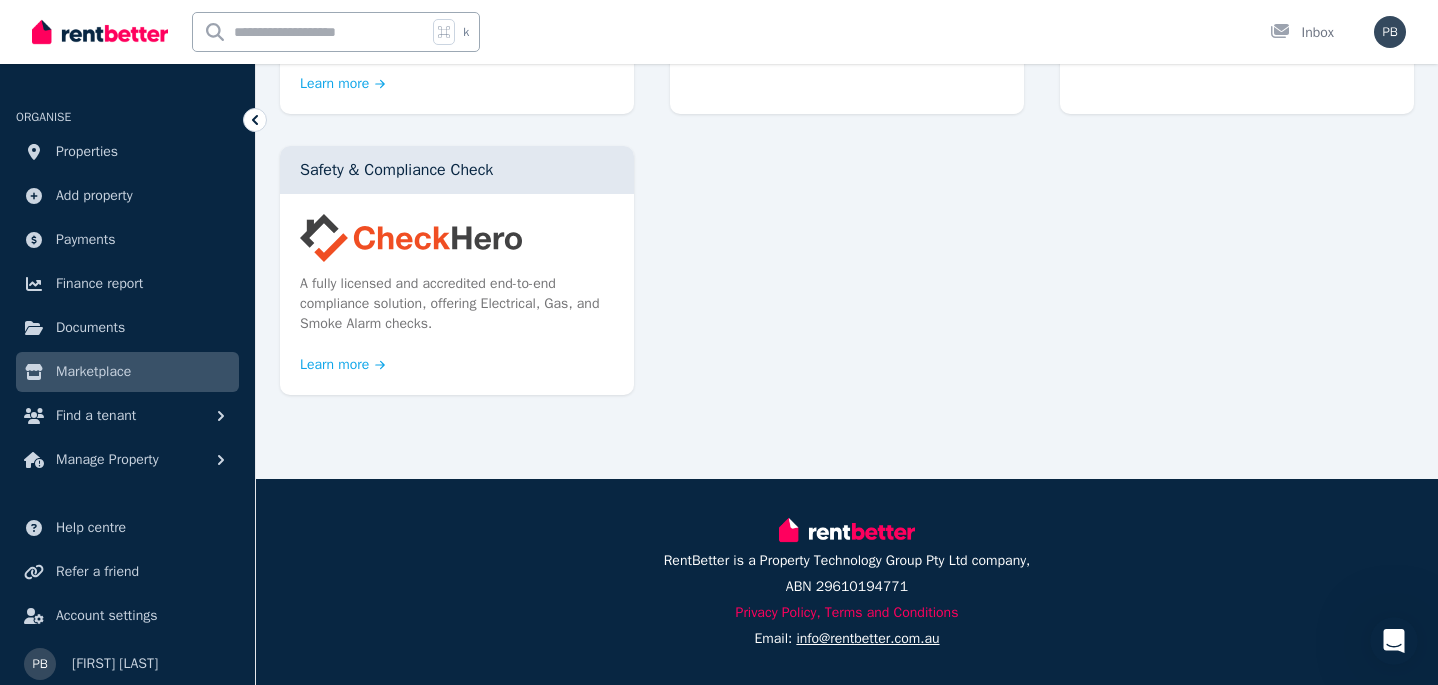 scroll, scrollTop: 1390, scrollLeft: 0, axis: vertical 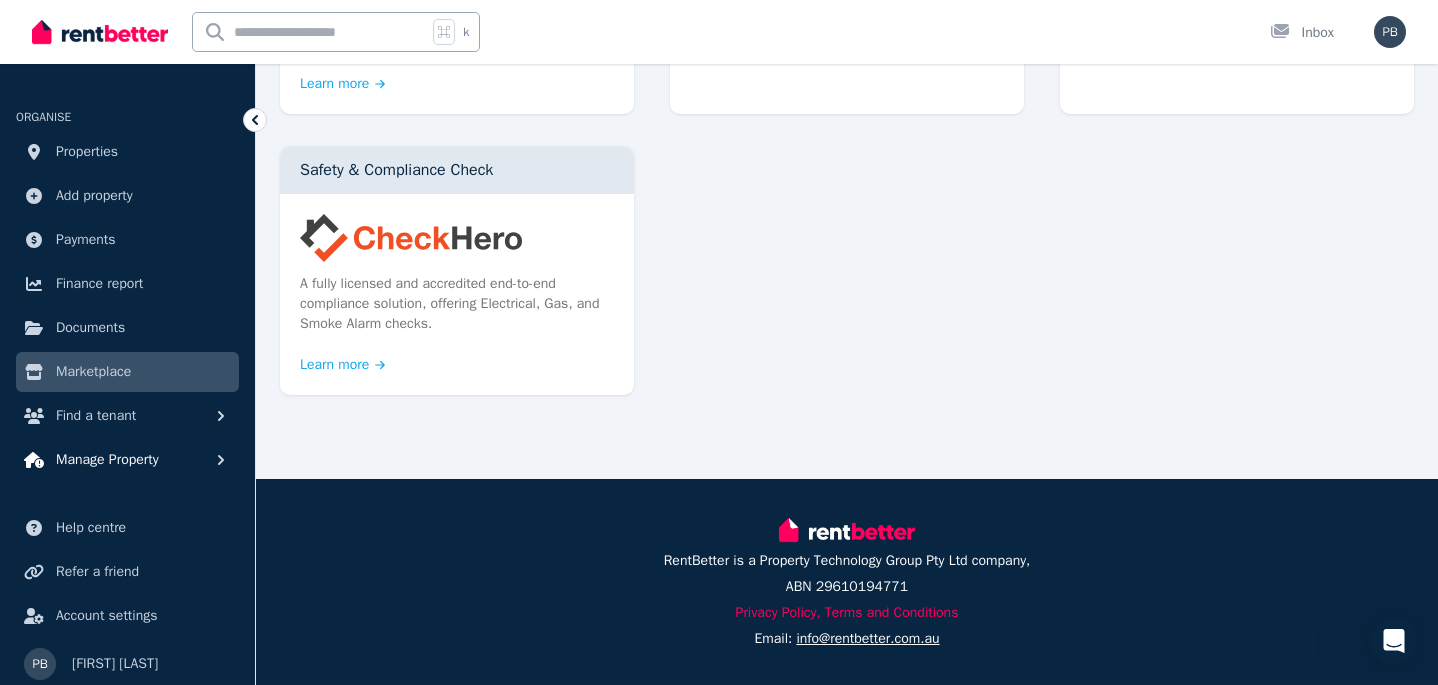 click on "Manage Property" at bounding box center [107, 460] 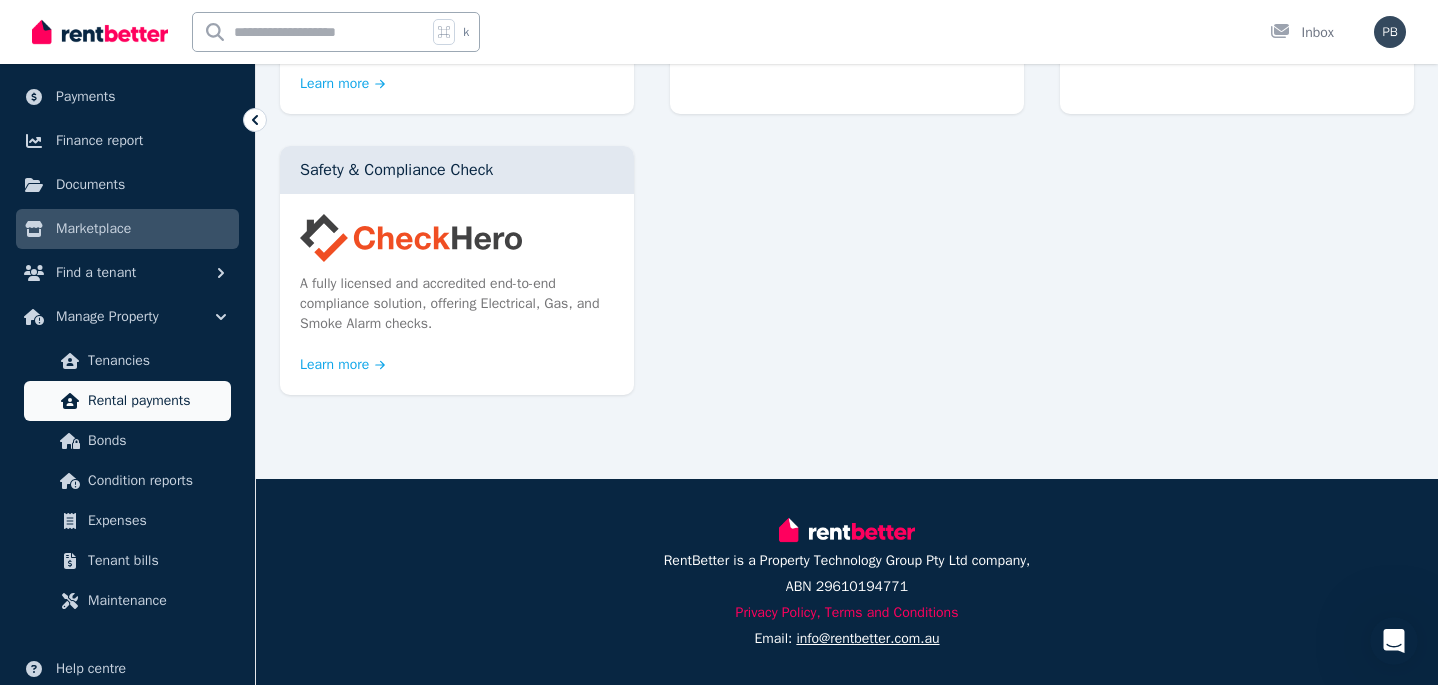 scroll, scrollTop: 151, scrollLeft: 0, axis: vertical 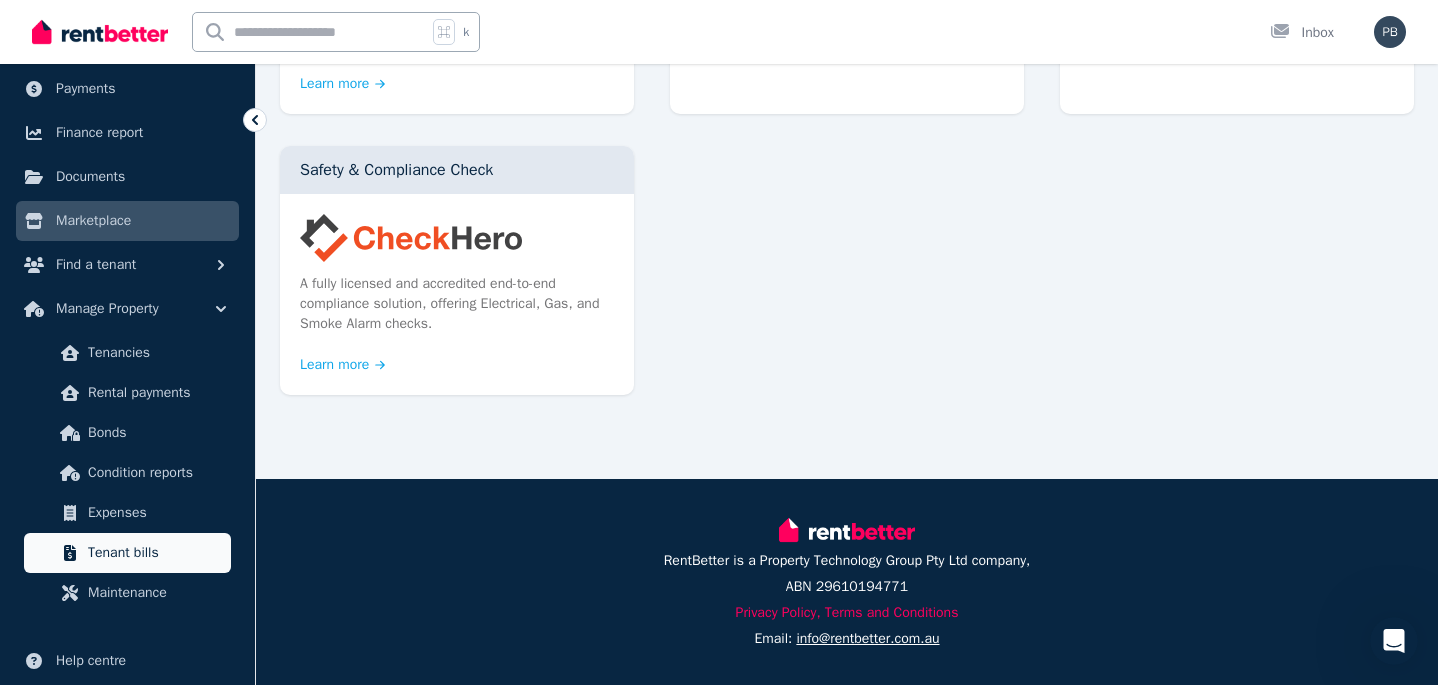 click on "Tenant bills" at bounding box center [155, 553] 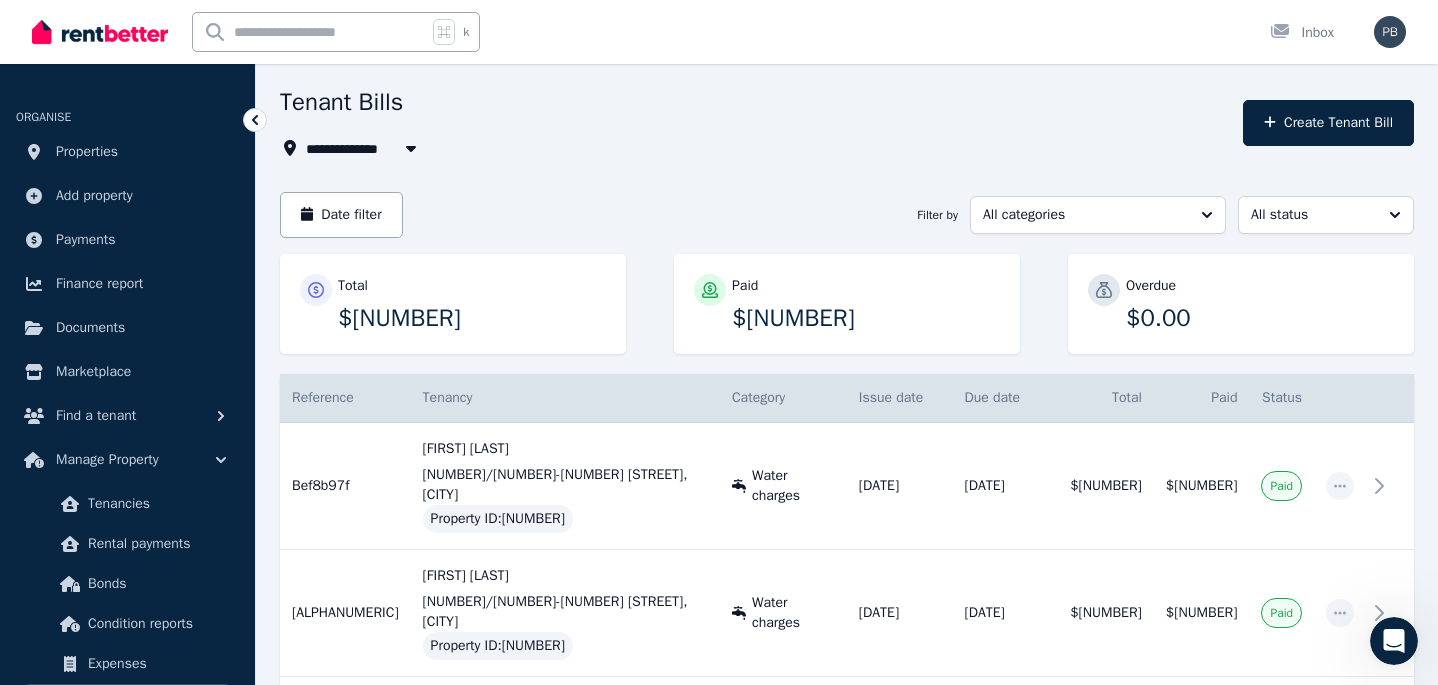 scroll, scrollTop: 0, scrollLeft: 0, axis: both 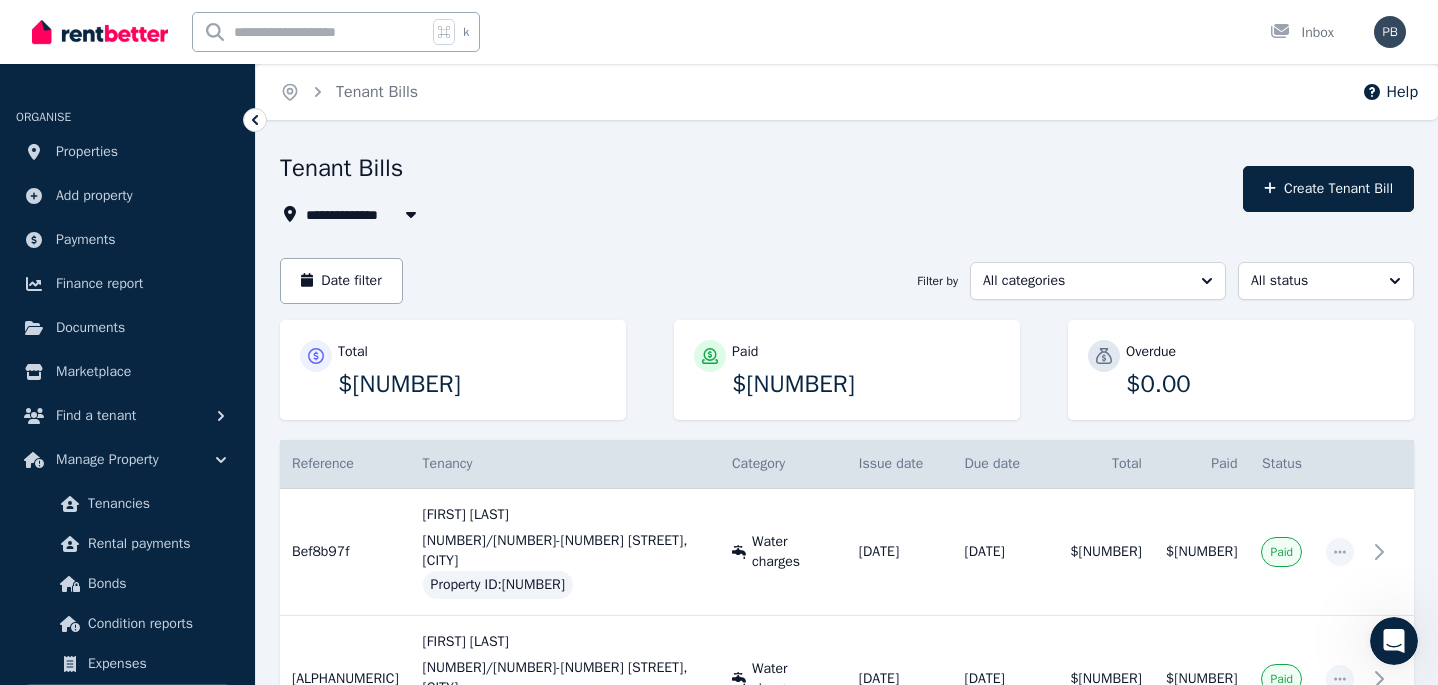 click 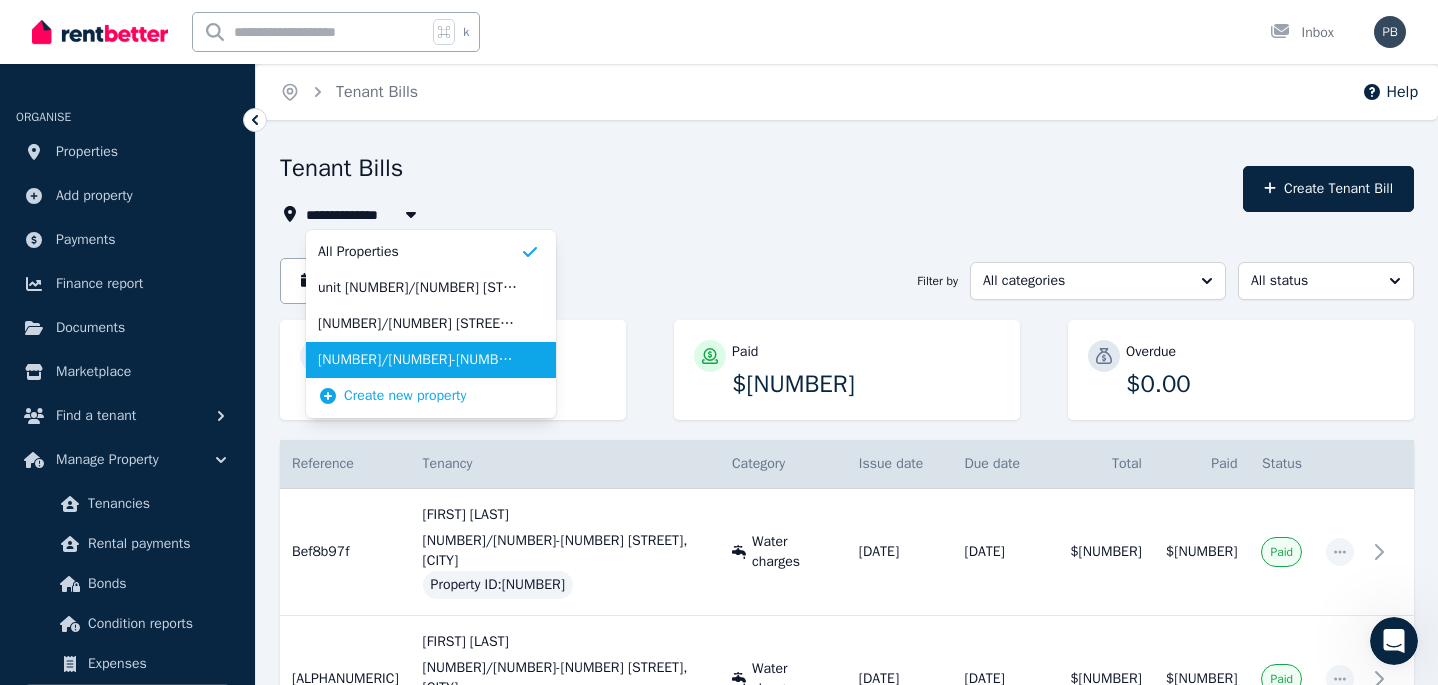 click on "[NUMBER]/[NUMBER]-[NUMBER] [STREET], [CITY]" at bounding box center (419, 360) 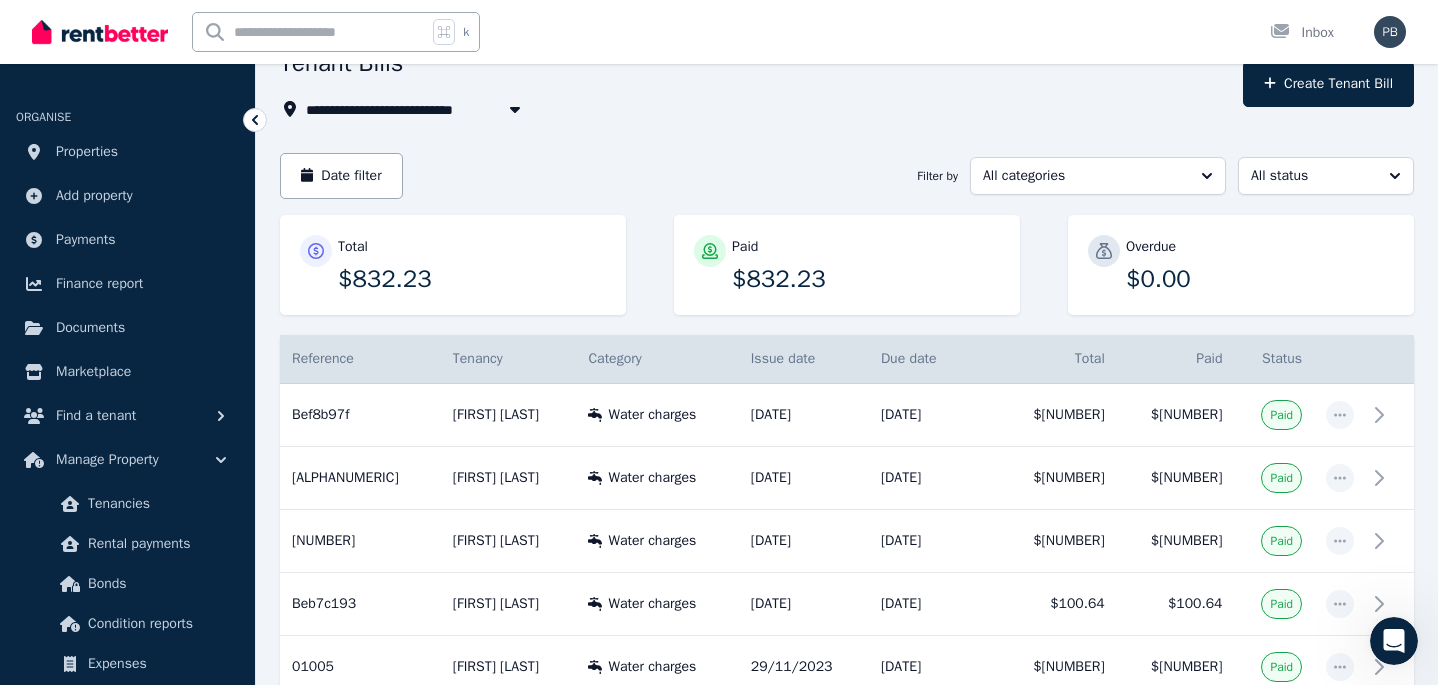 scroll, scrollTop: 0, scrollLeft: 0, axis: both 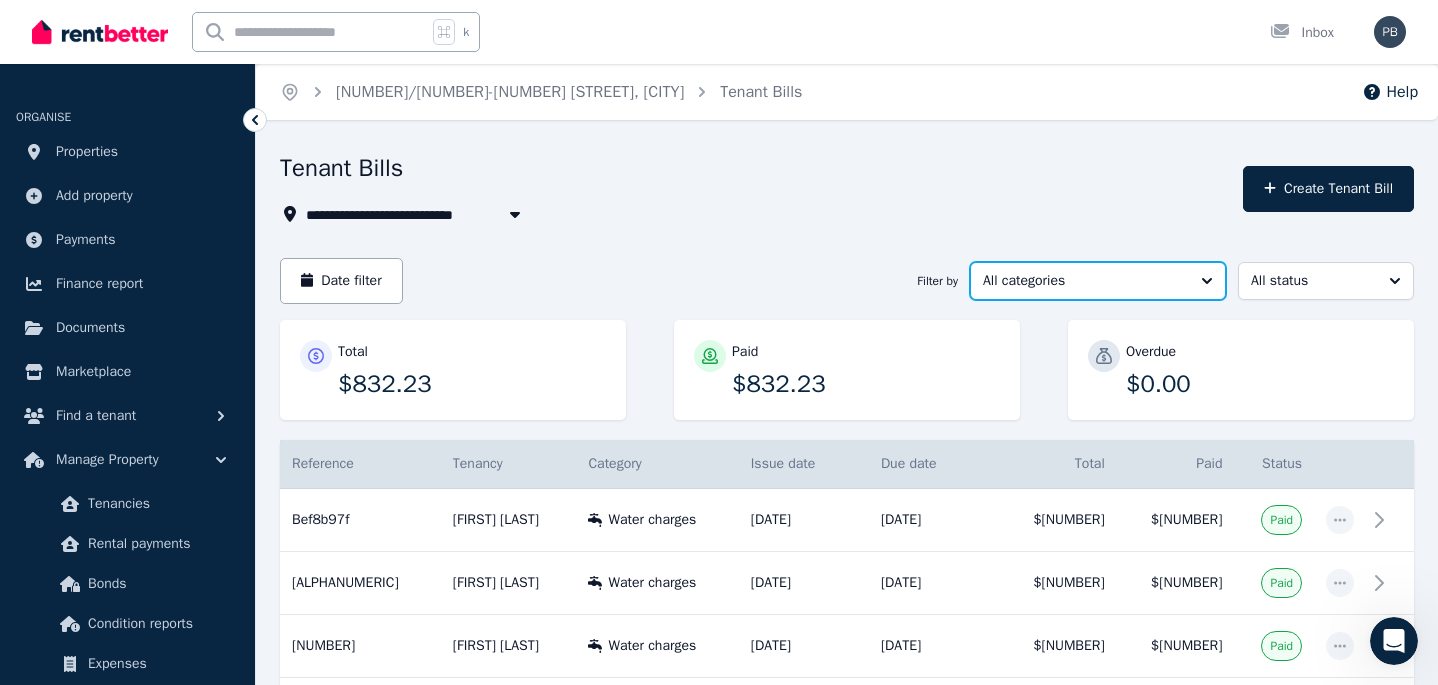 click on "All categories" at bounding box center [1098, 281] 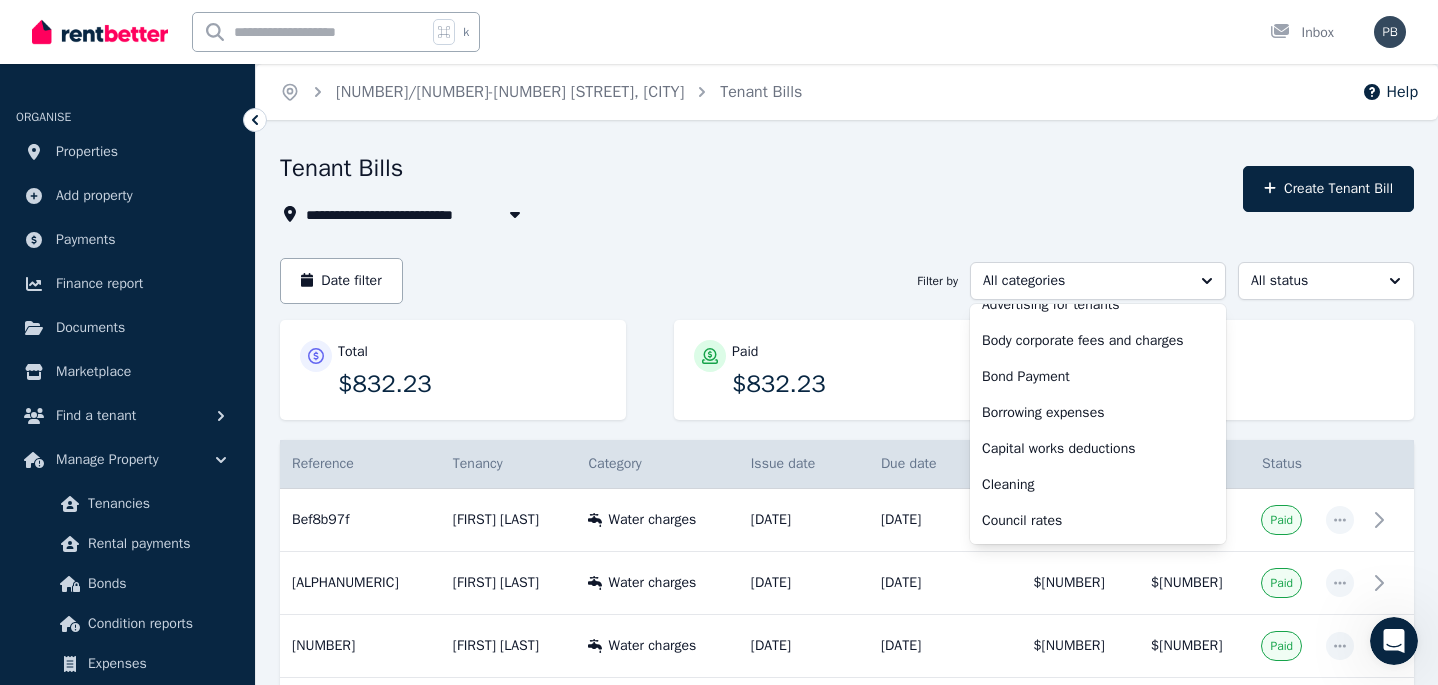 scroll, scrollTop: 0, scrollLeft: 0, axis: both 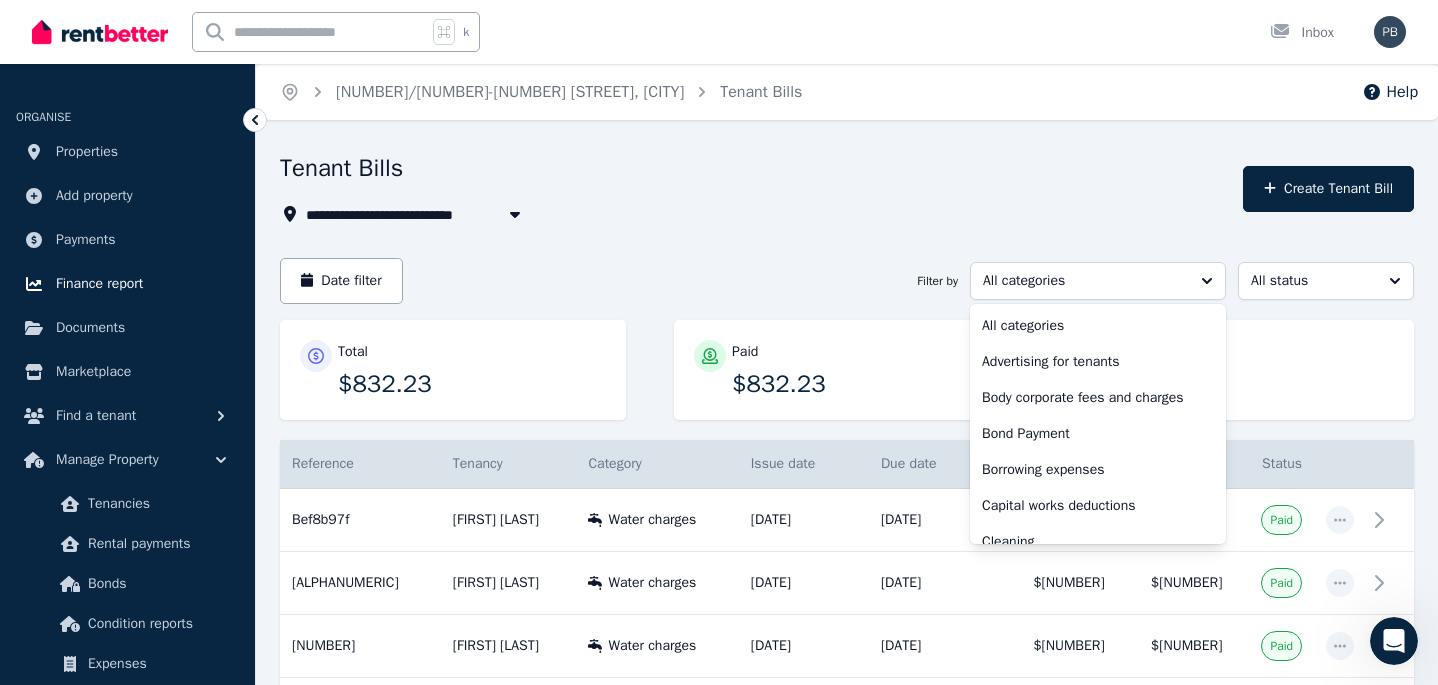 click on "Finance report" at bounding box center [99, 284] 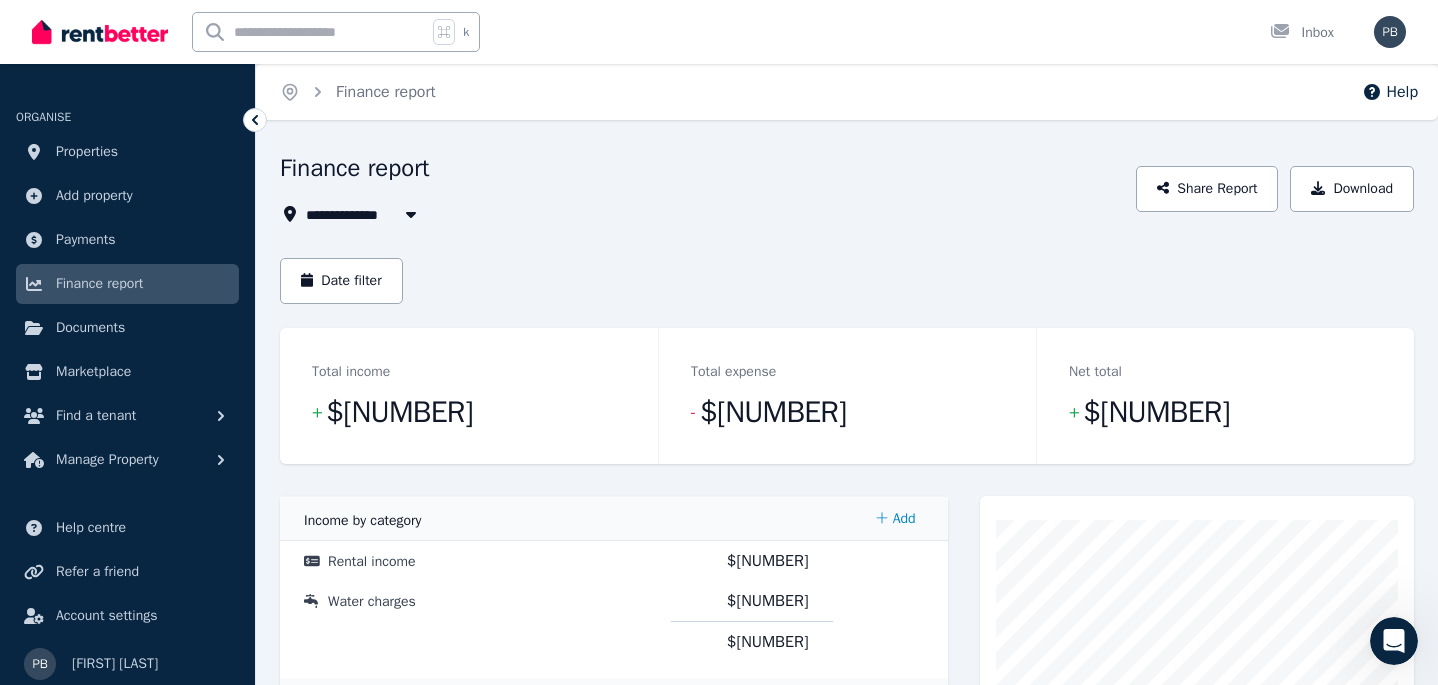 click 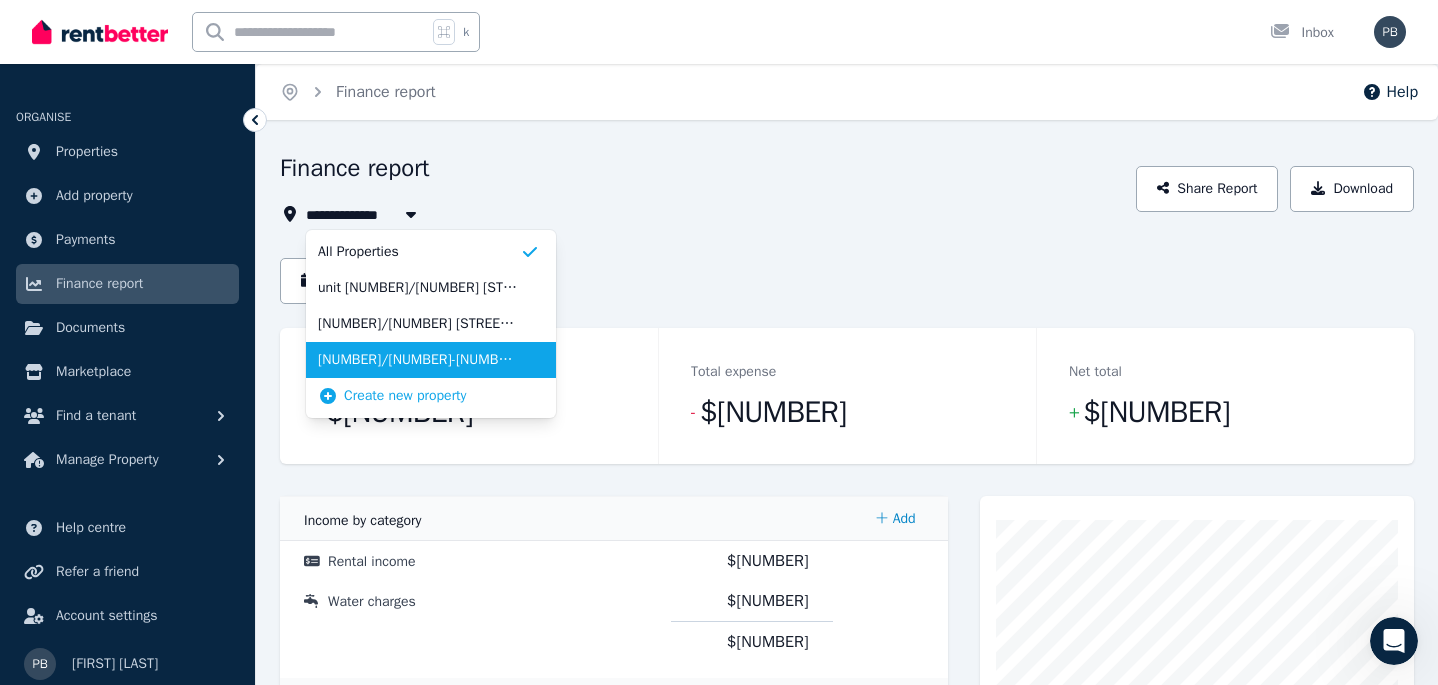 click on "[NUMBER]/[NUMBER]-[NUMBER] [STREET], [CITY]" at bounding box center (419, 360) 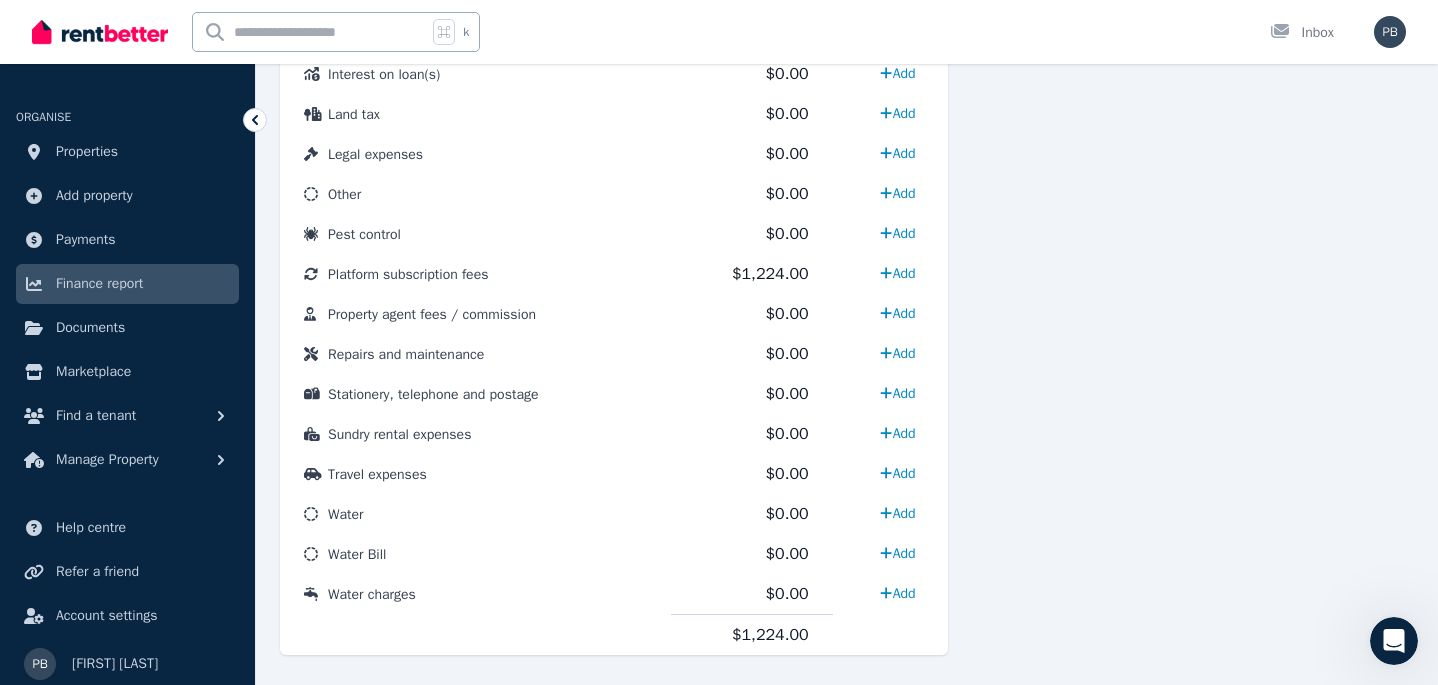 scroll, scrollTop: 1186, scrollLeft: 0, axis: vertical 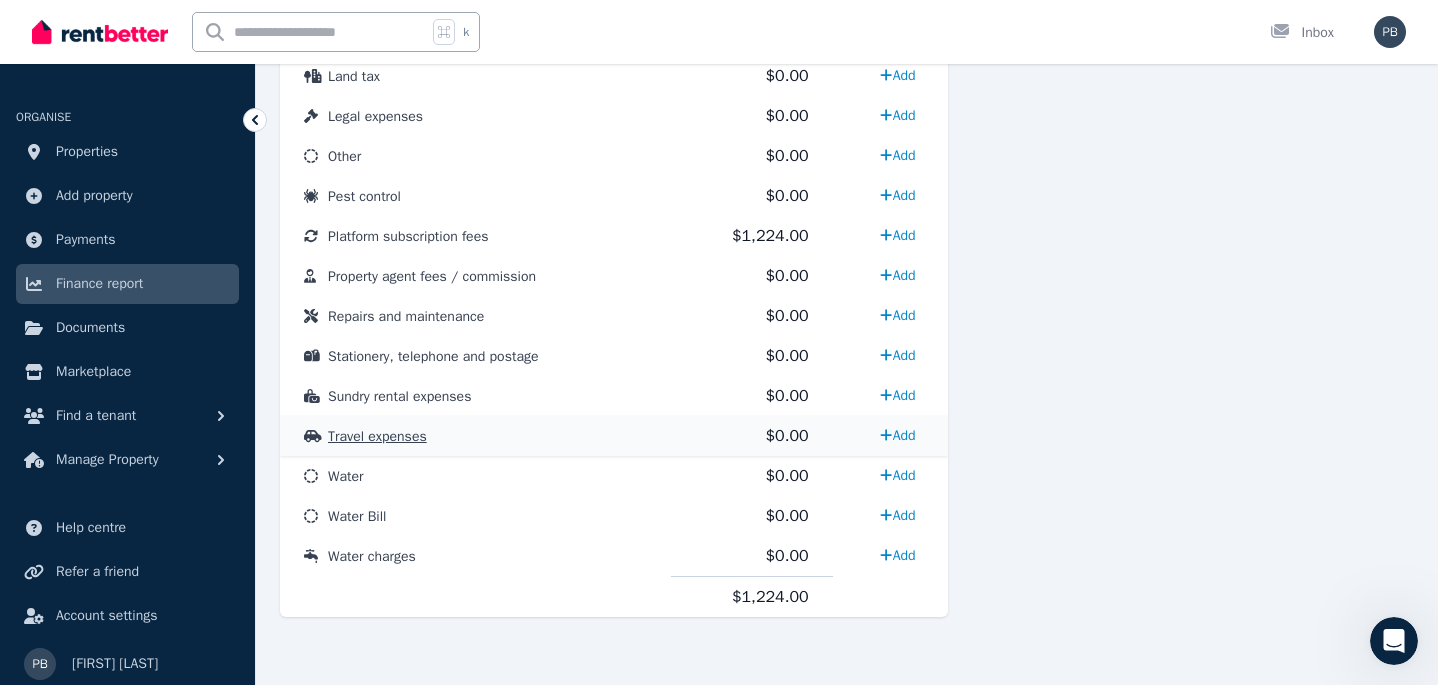 click on "Travel expenses" at bounding box center [377, 436] 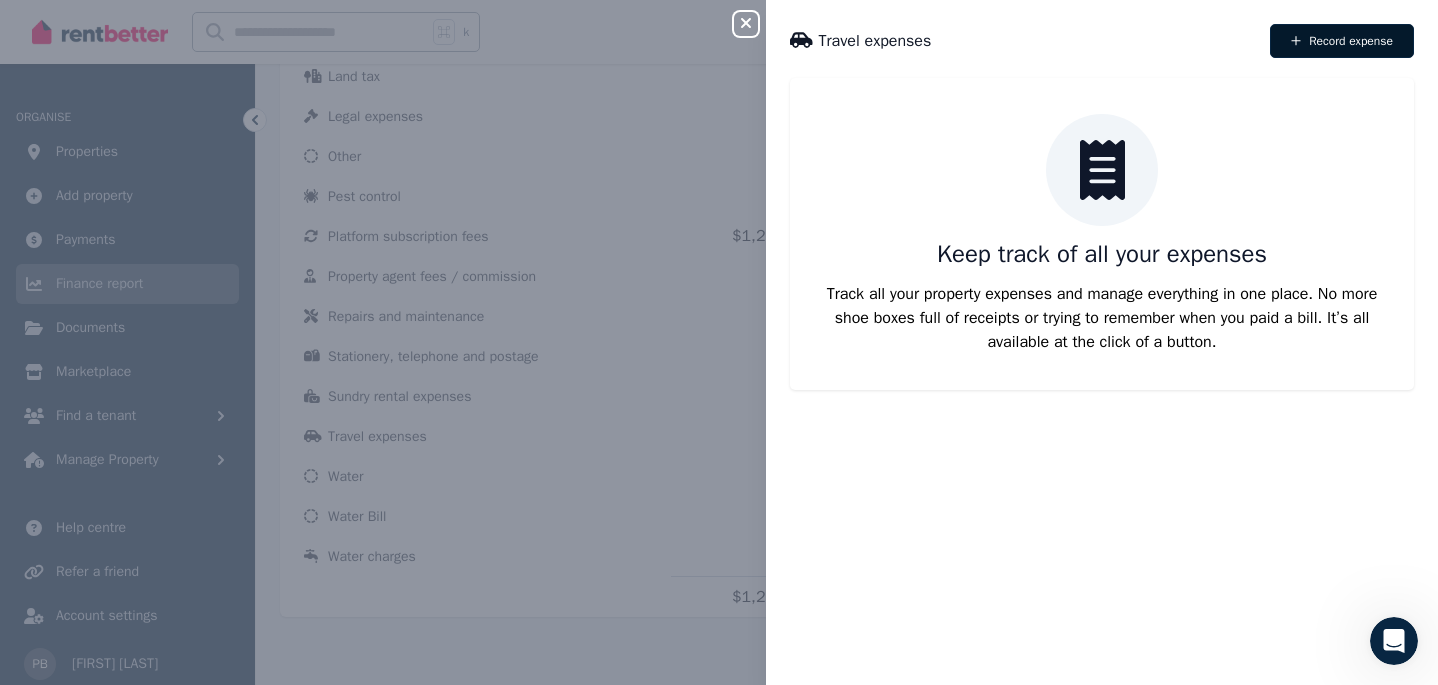 click on "Record expense" at bounding box center (1342, 41) 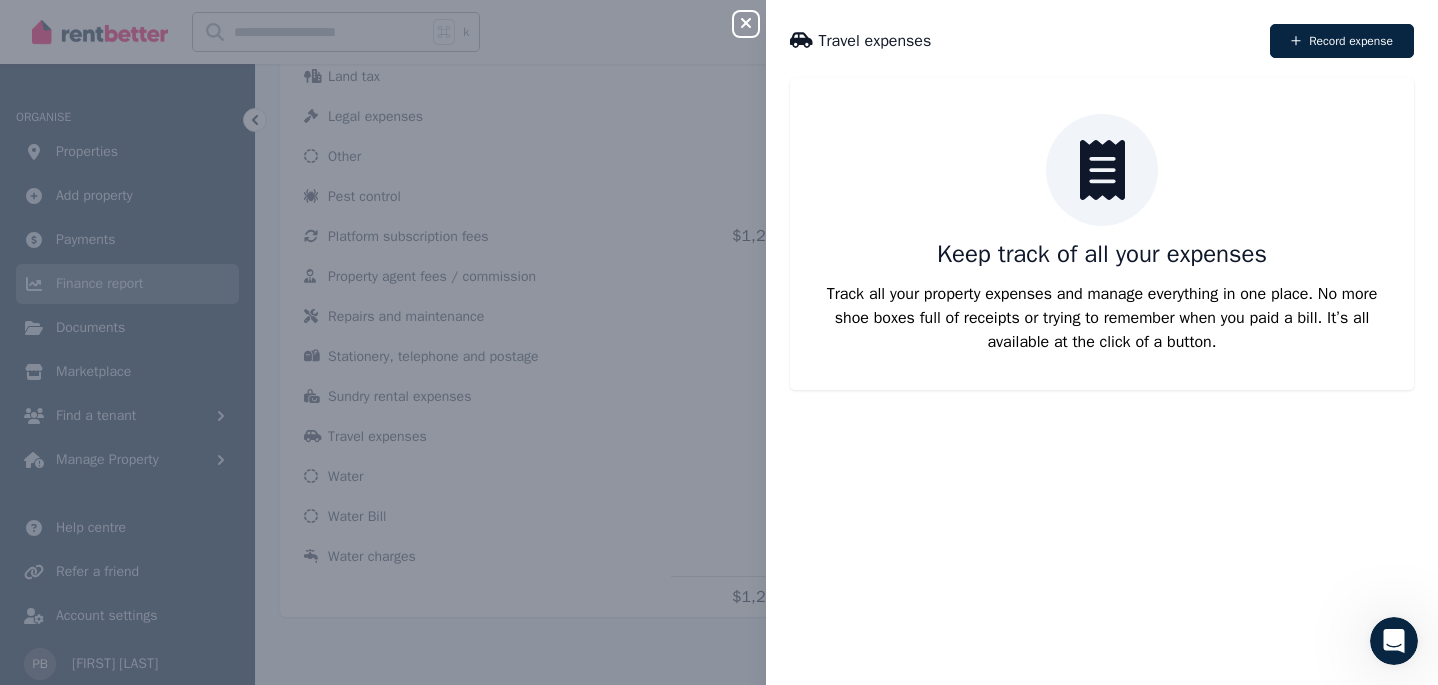 select on "**********" 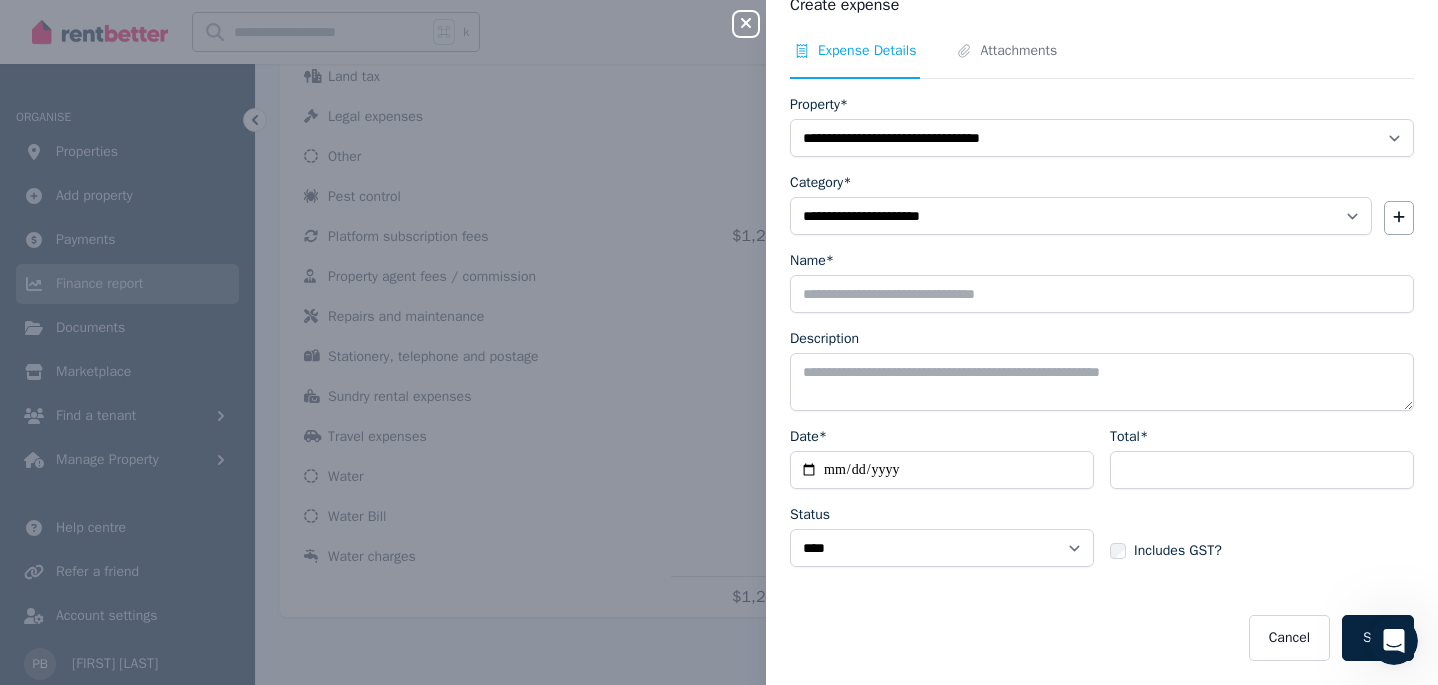 scroll, scrollTop: 0, scrollLeft: 0, axis: both 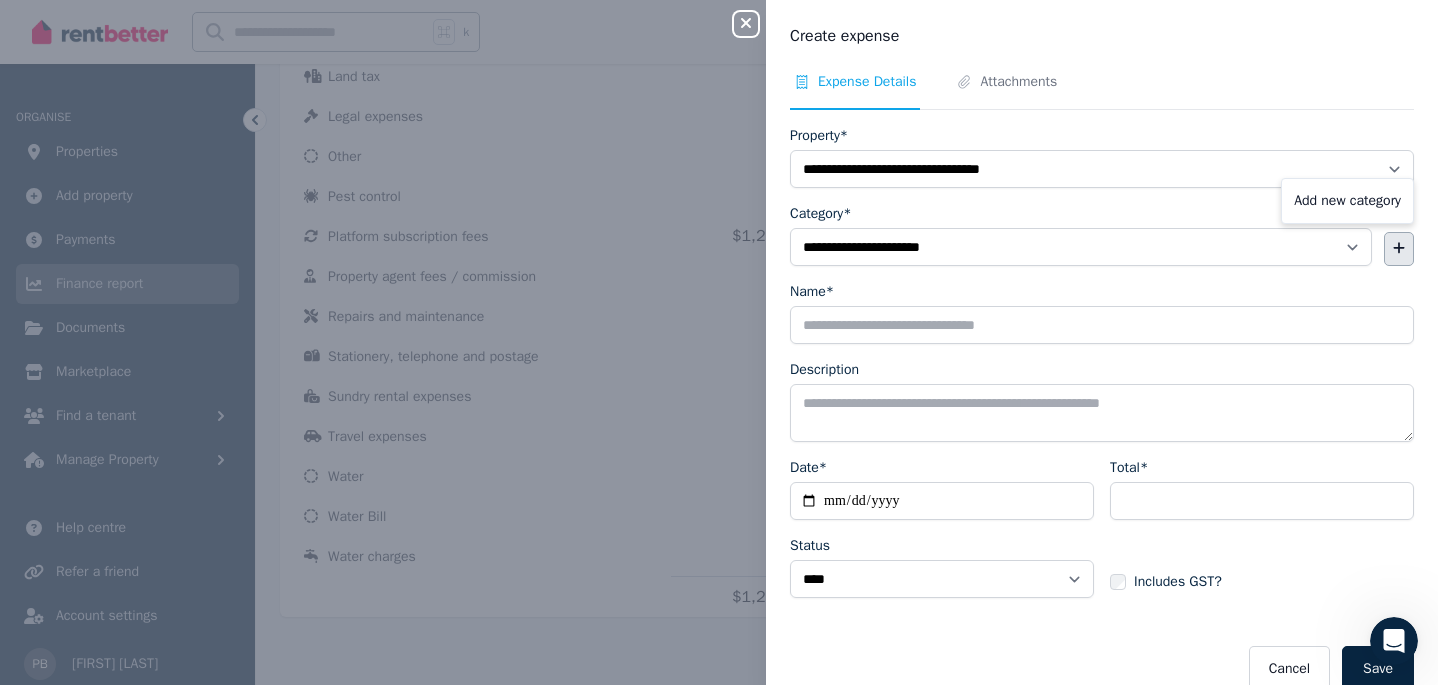 click 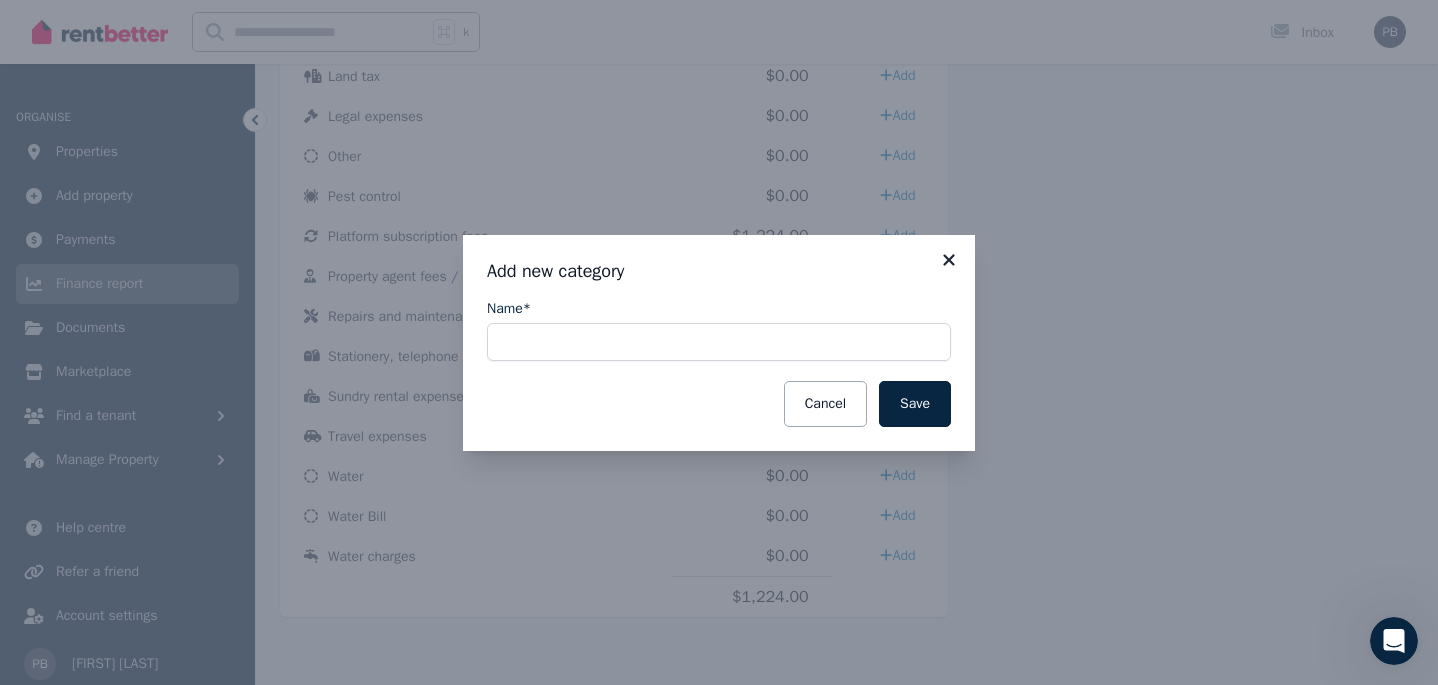 click 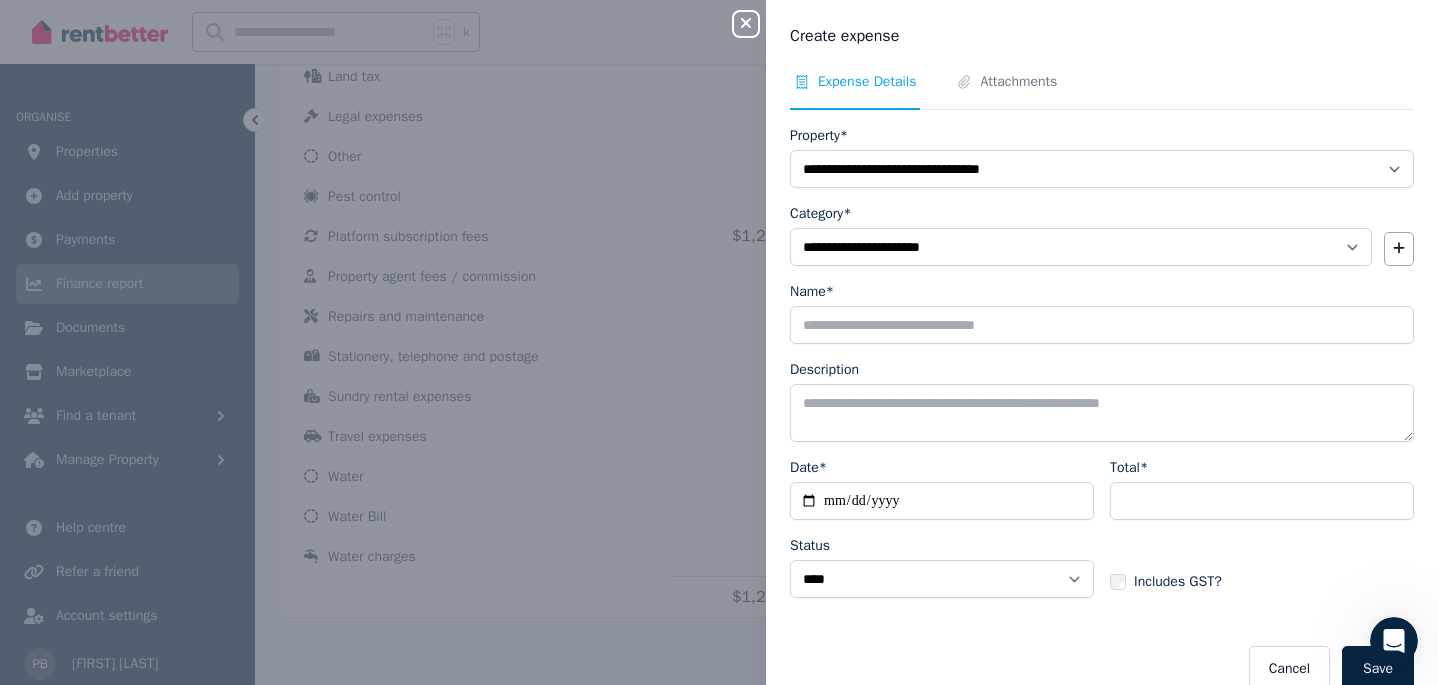 click 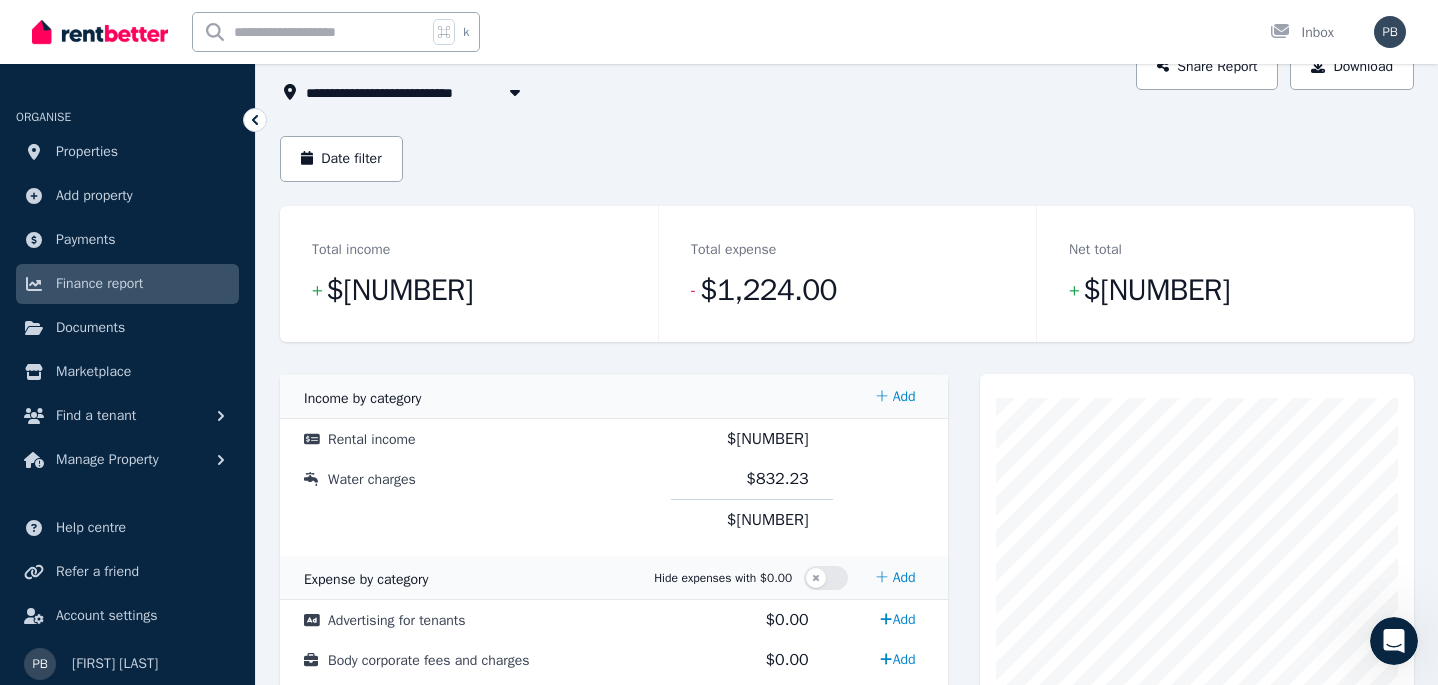 scroll, scrollTop: 118, scrollLeft: 0, axis: vertical 